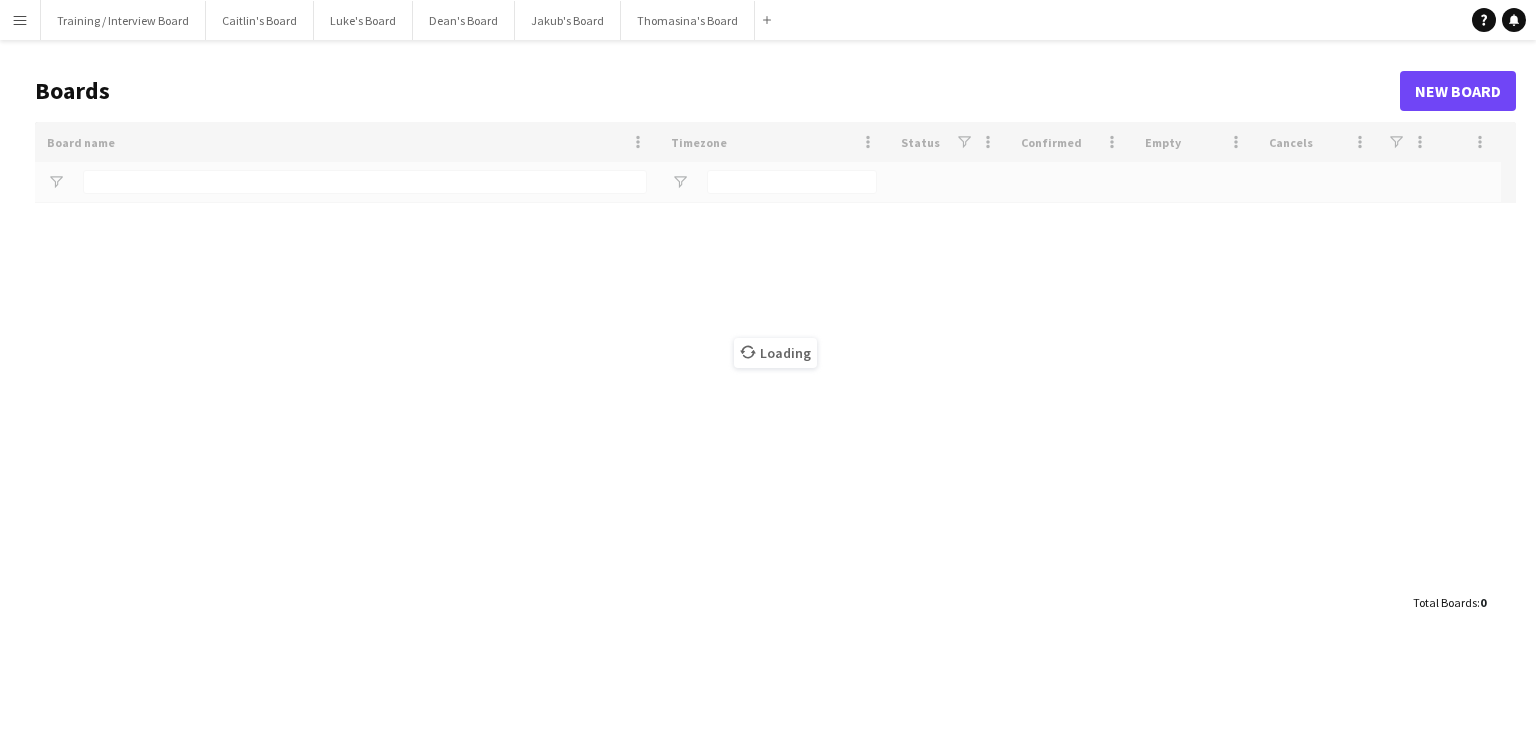 scroll, scrollTop: 0, scrollLeft: 0, axis: both 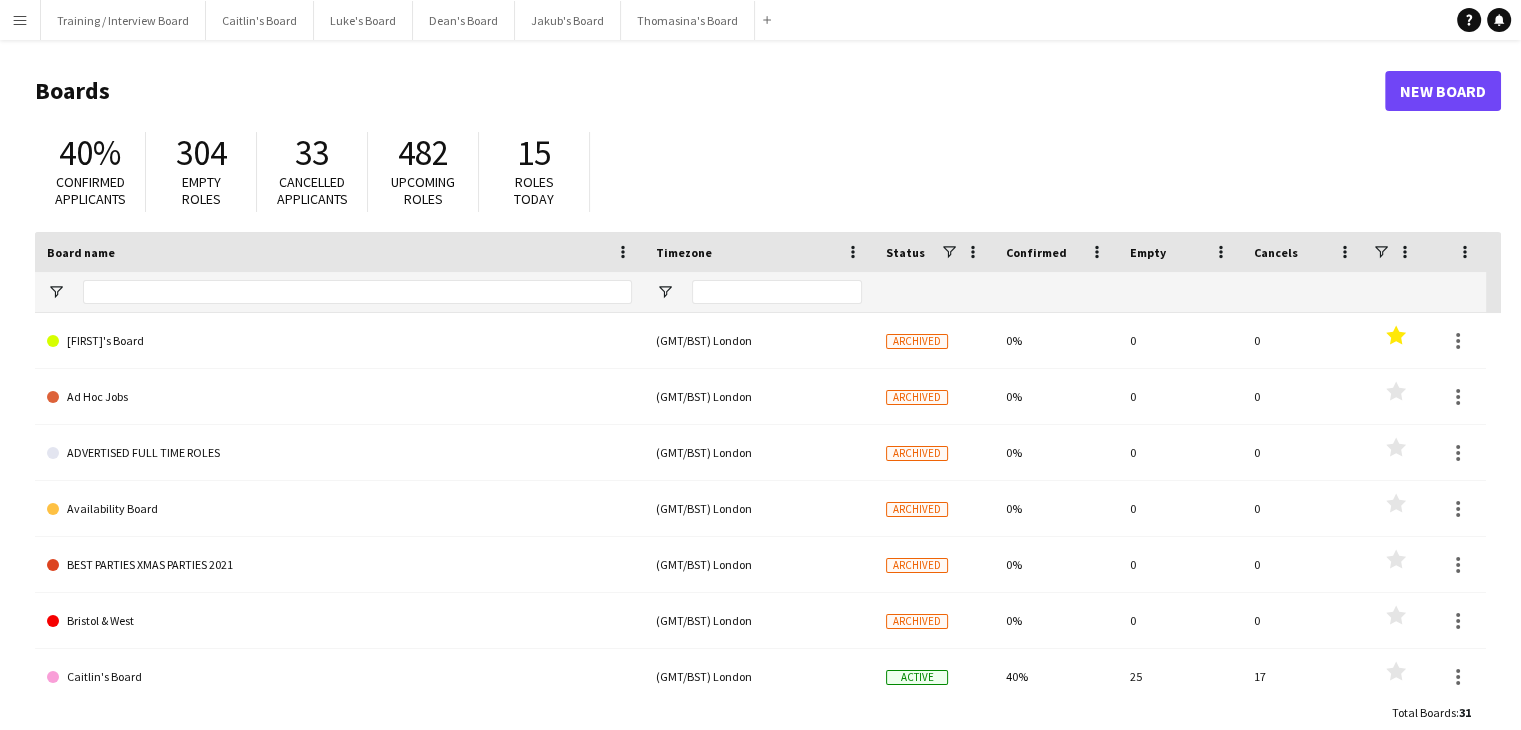 click on "Menu" at bounding box center [20, 20] 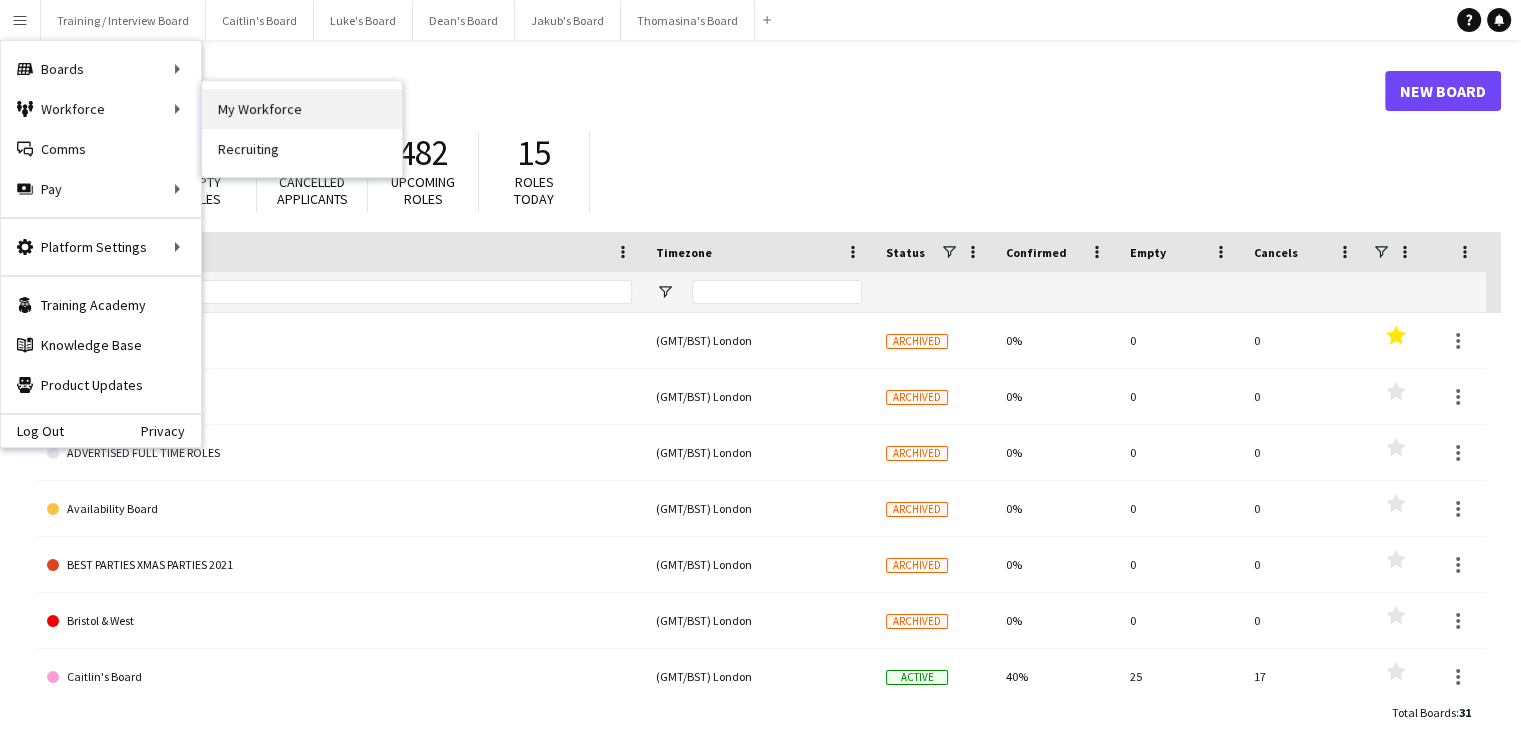 click on "My Workforce" at bounding box center (302, 109) 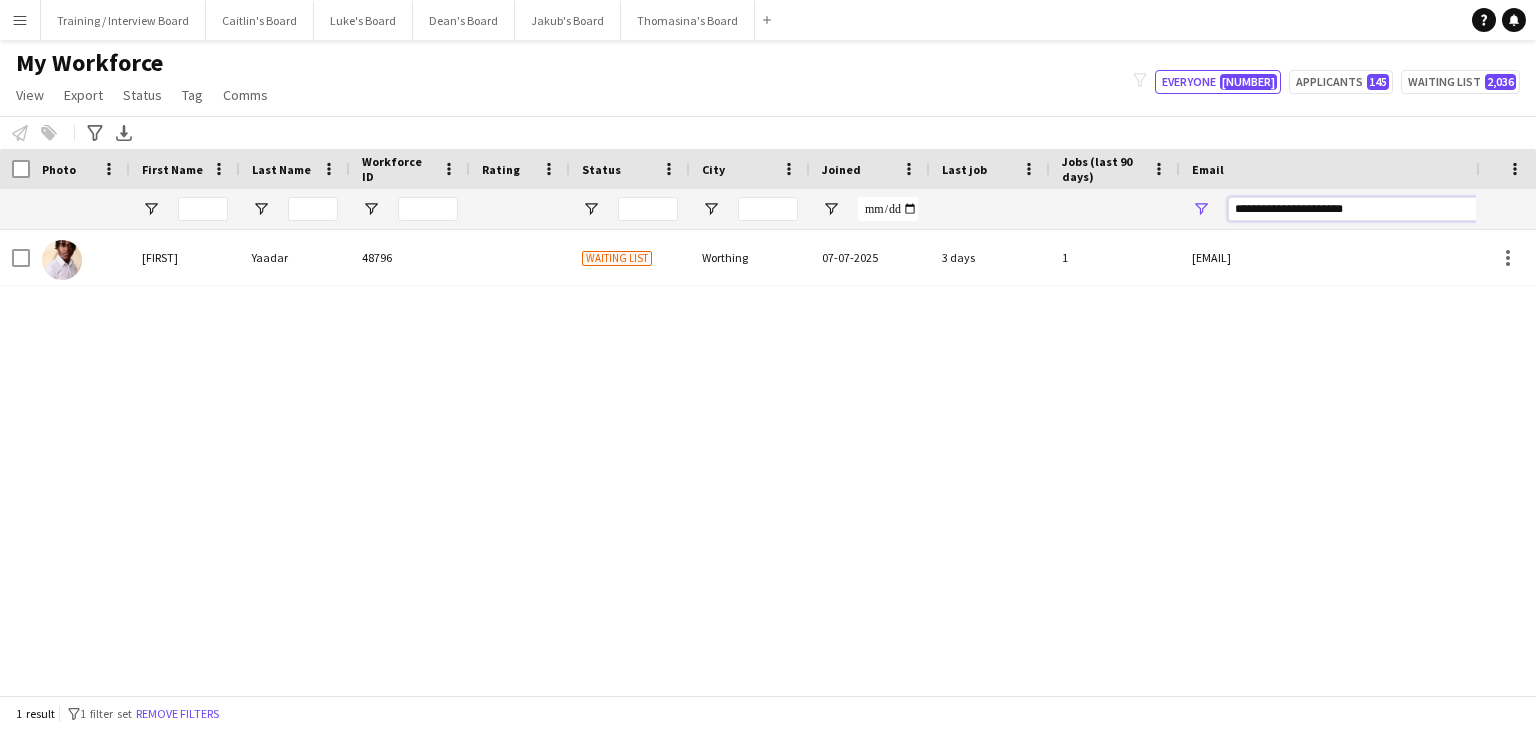drag, startPoint x: 1436, startPoint y: 213, endPoint x: 989, endPoint y: 244, distance: 448.07367 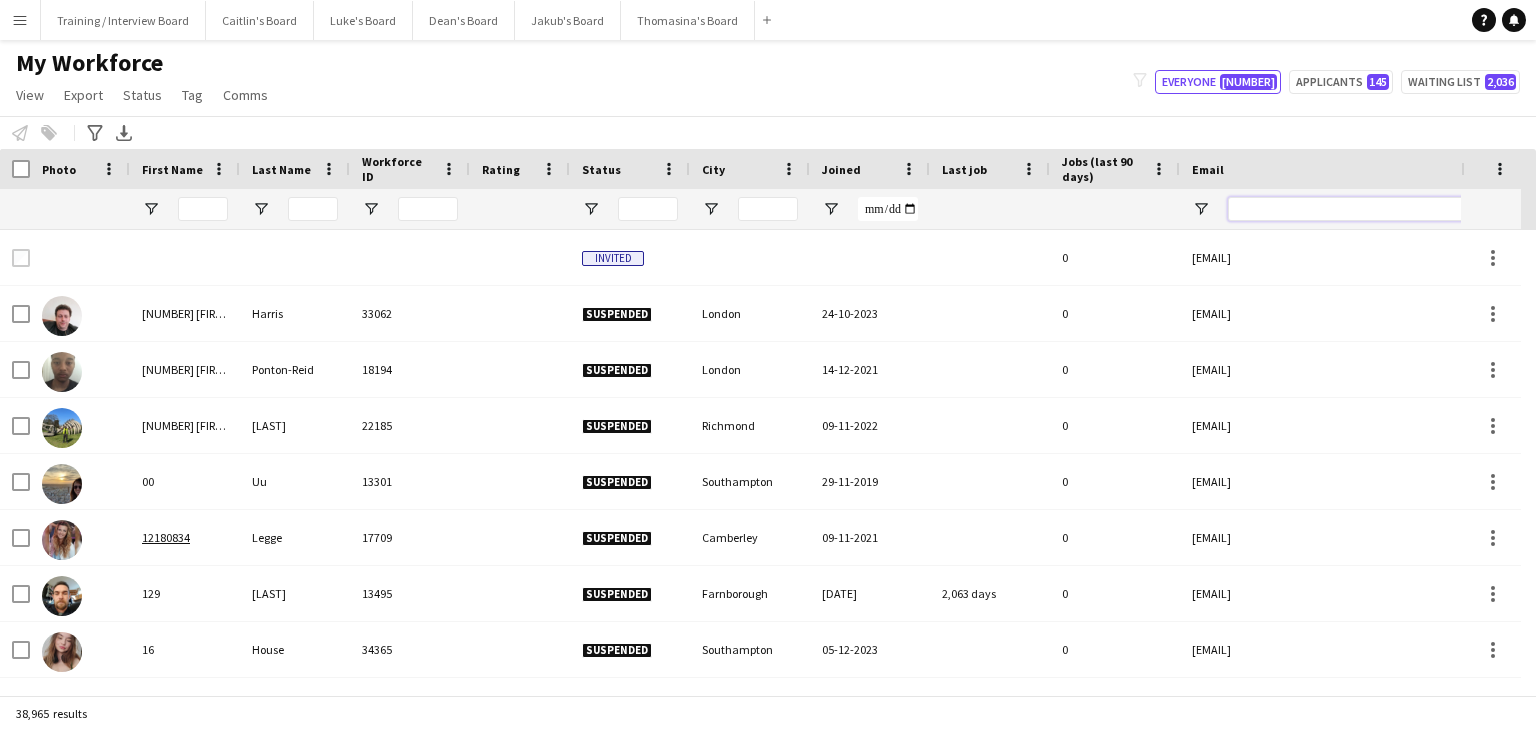 paste on "**********" 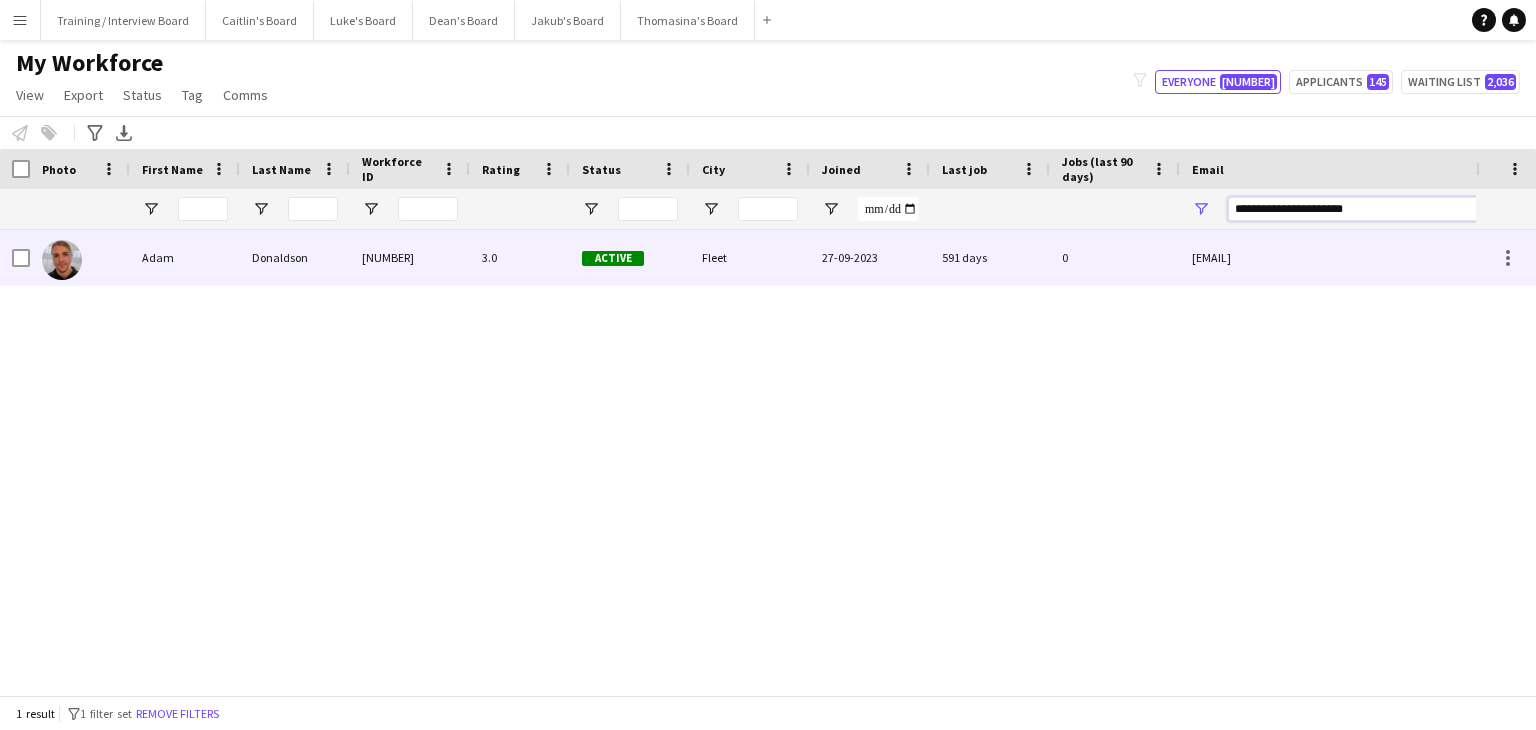 type on "**********" 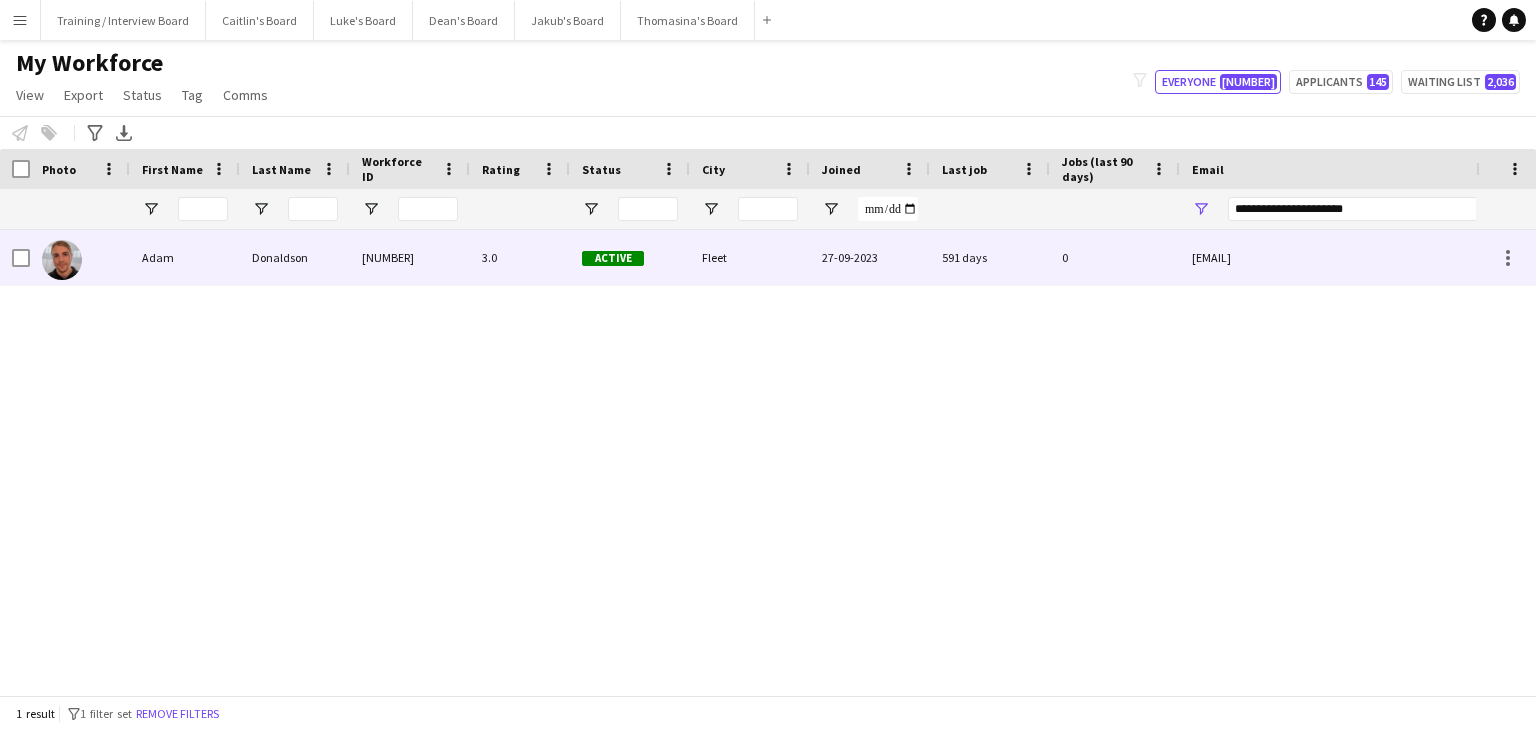 click on "[NUMBER]" at bounding box center [410, 257] 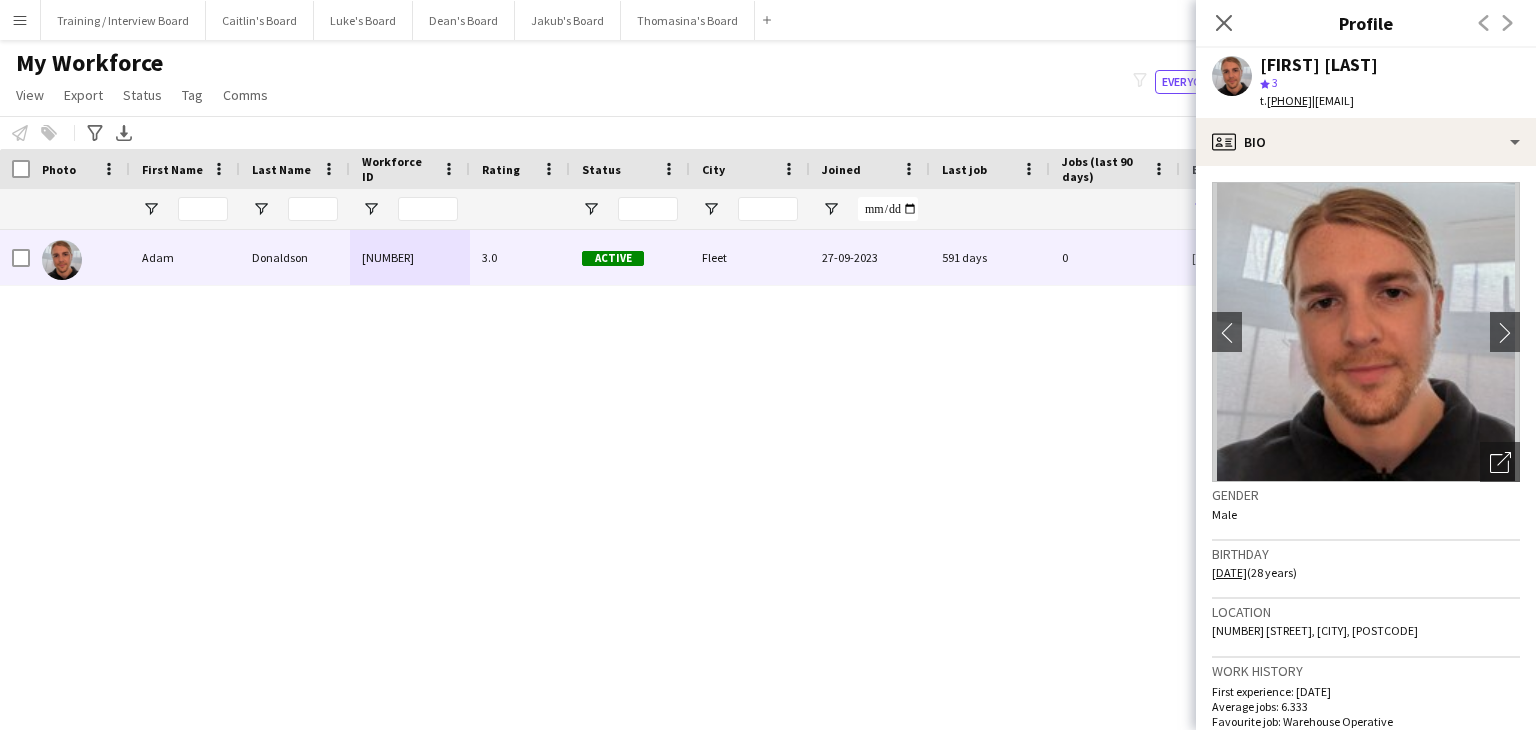 click on "Gender Male Birthday [DATE] ([NUMBER] years) Location [NUMBER] [STREET], [CITY], [POSTCODE] Work history First experience: [DATE] Average jobs: [NUMBER] Favourite job: Warehouse Operative Applications total count: [NUMBER] Cancelled jobs count: [NUMBER] Cancelled jobs total count: [NUMBER] Worked jobs count: [NUMBER] Worked jobs total count: [NUMBER] Skills
Edit crew company skills
ok-circled2
background
Layer 1
cross-circle-red
background
Layer 1
Car Driver
Freelancer has uploaded a photo validation of skill. Click to see
ok-circled2
background
Layer 1
cross-circle-red
background
Layer 1
Driving License" 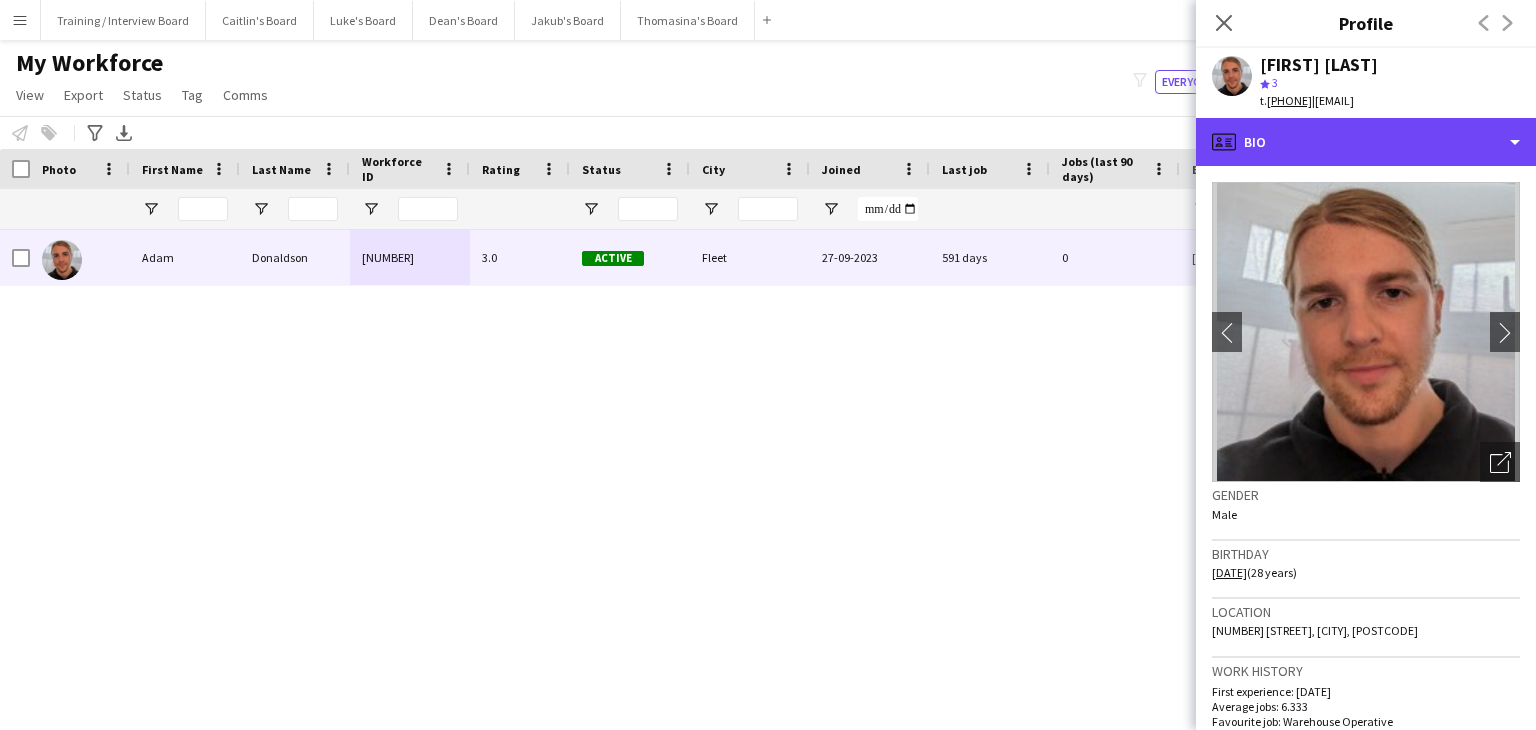 drag, startPoint x: 1390, startPoint y: 156, endPoint x: 1409, endPoint y: 163, distance: 20.248457 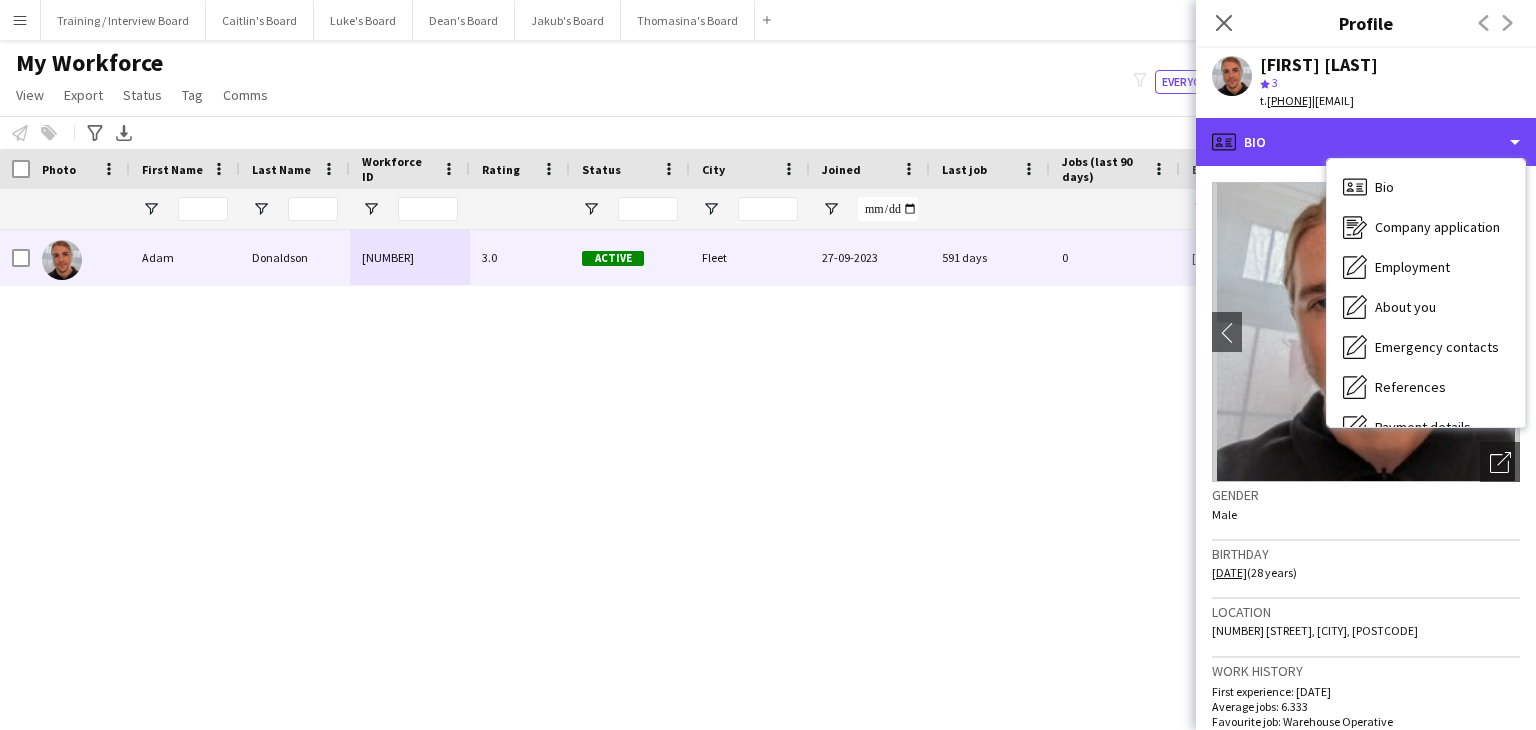 scroll, scrollTop: 268, scrollLeft: 0, axis: vertical 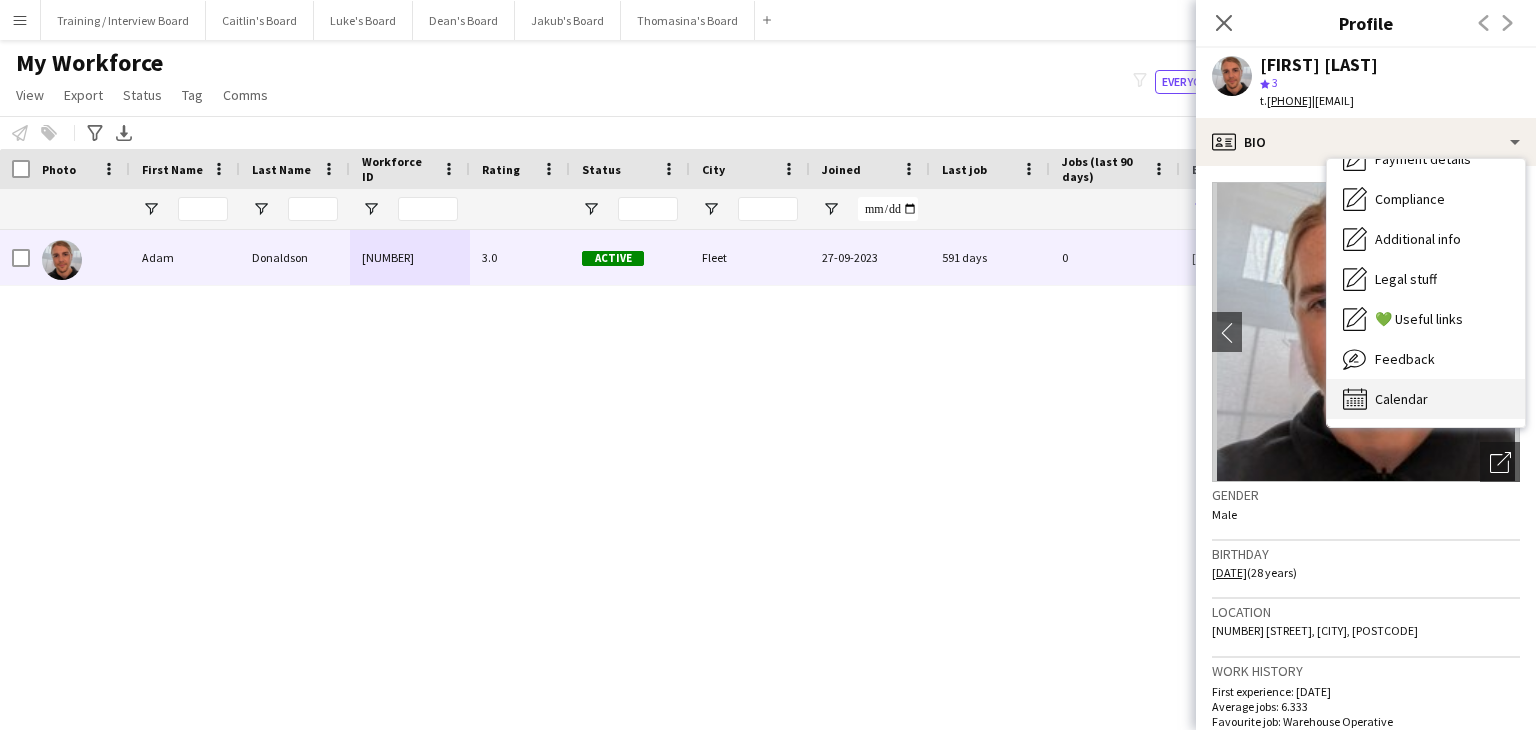 click on "Calendar
Calendar" at bounding box center (1426, 399) 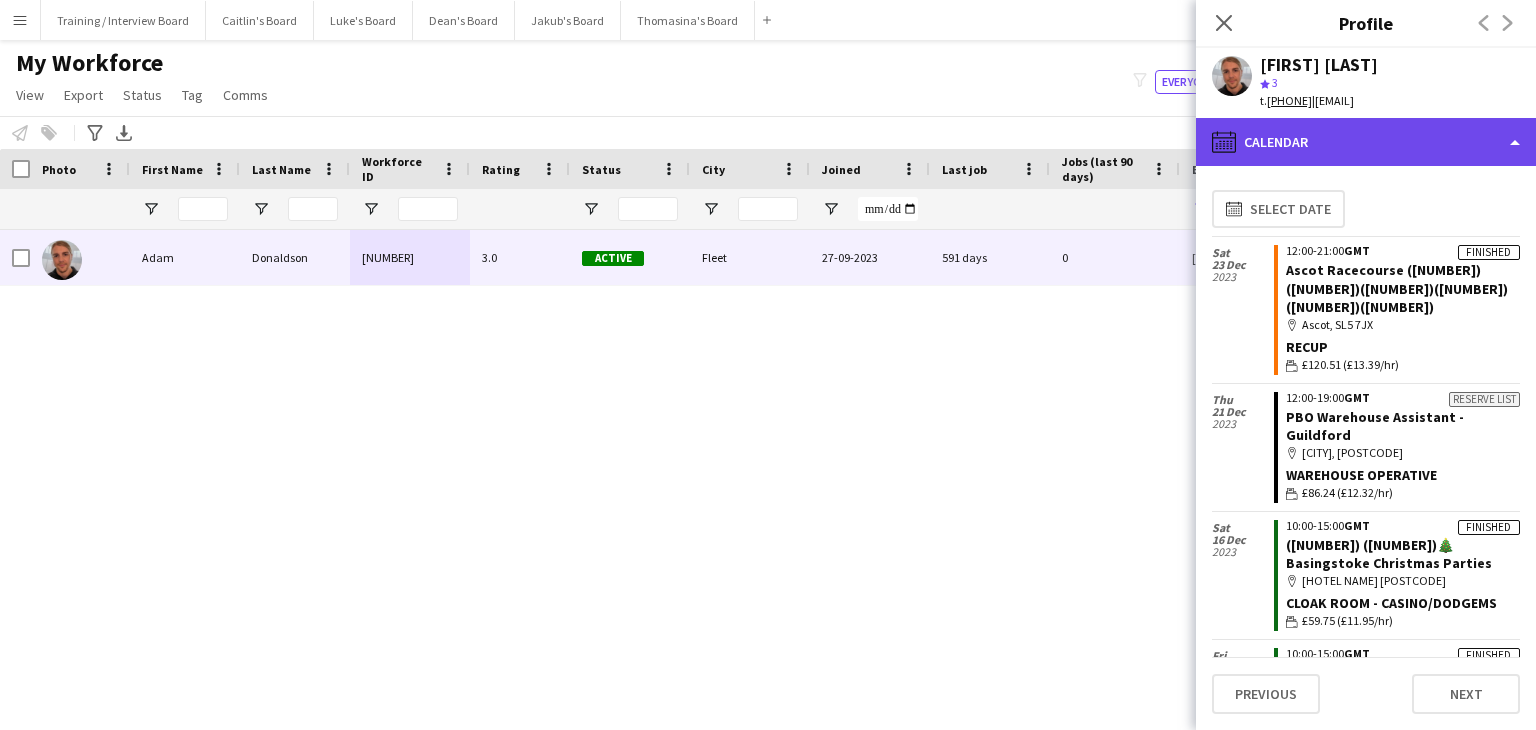click on "calendar-full
Calendar" 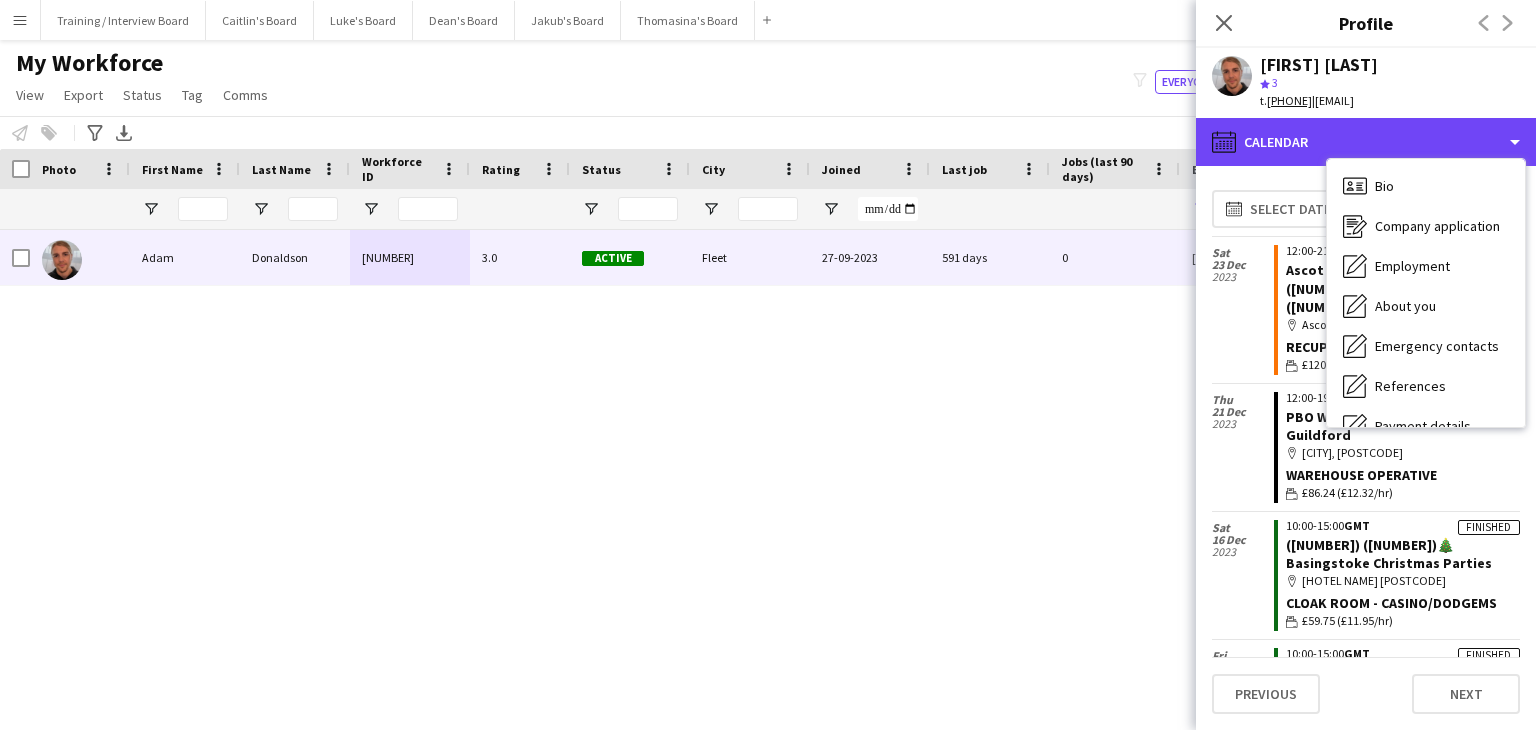 scroll, scrollTop: 0, scrollLeft: 0, axis: both 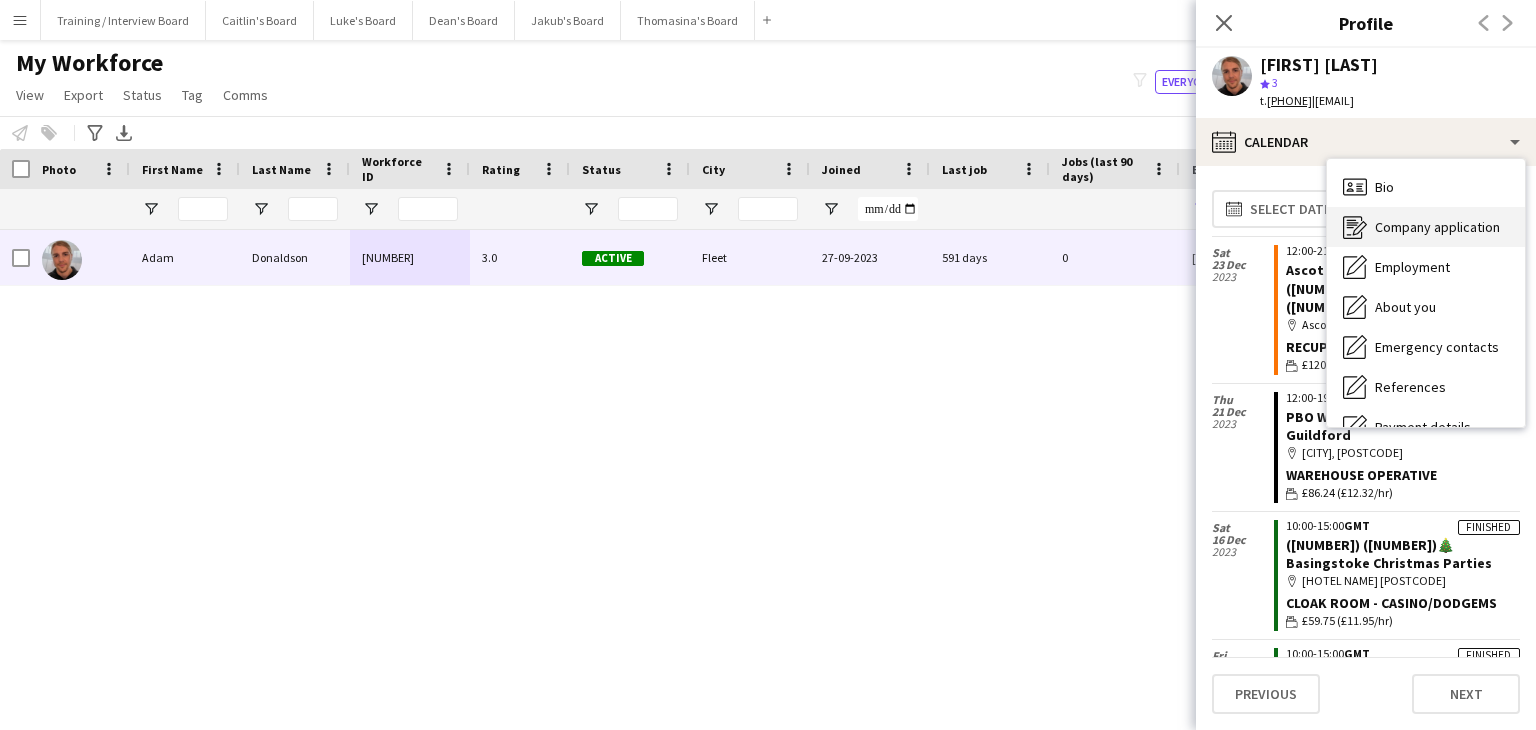 click on "Company application" at bounding box center [1437, 227] 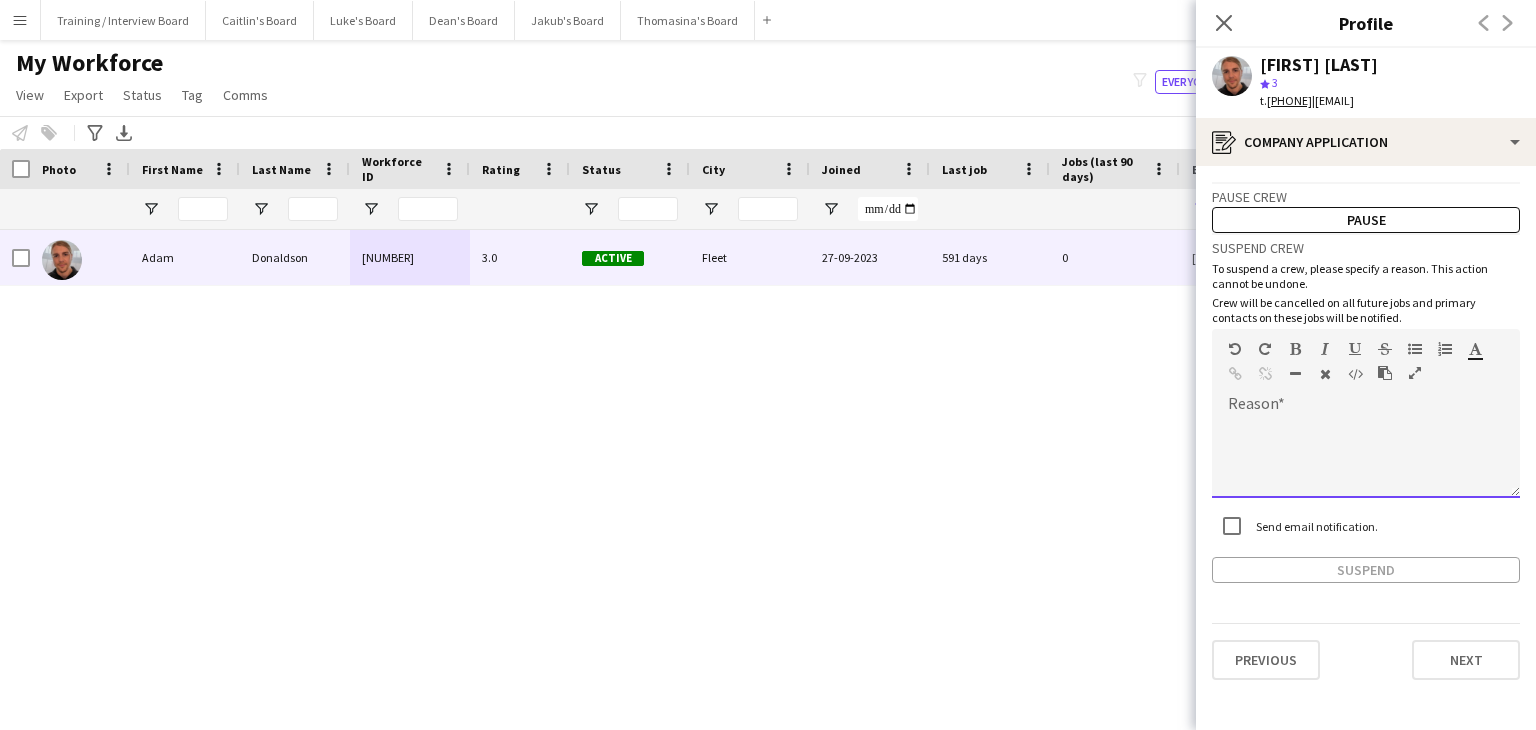 click at bounding box center (1366, 451) 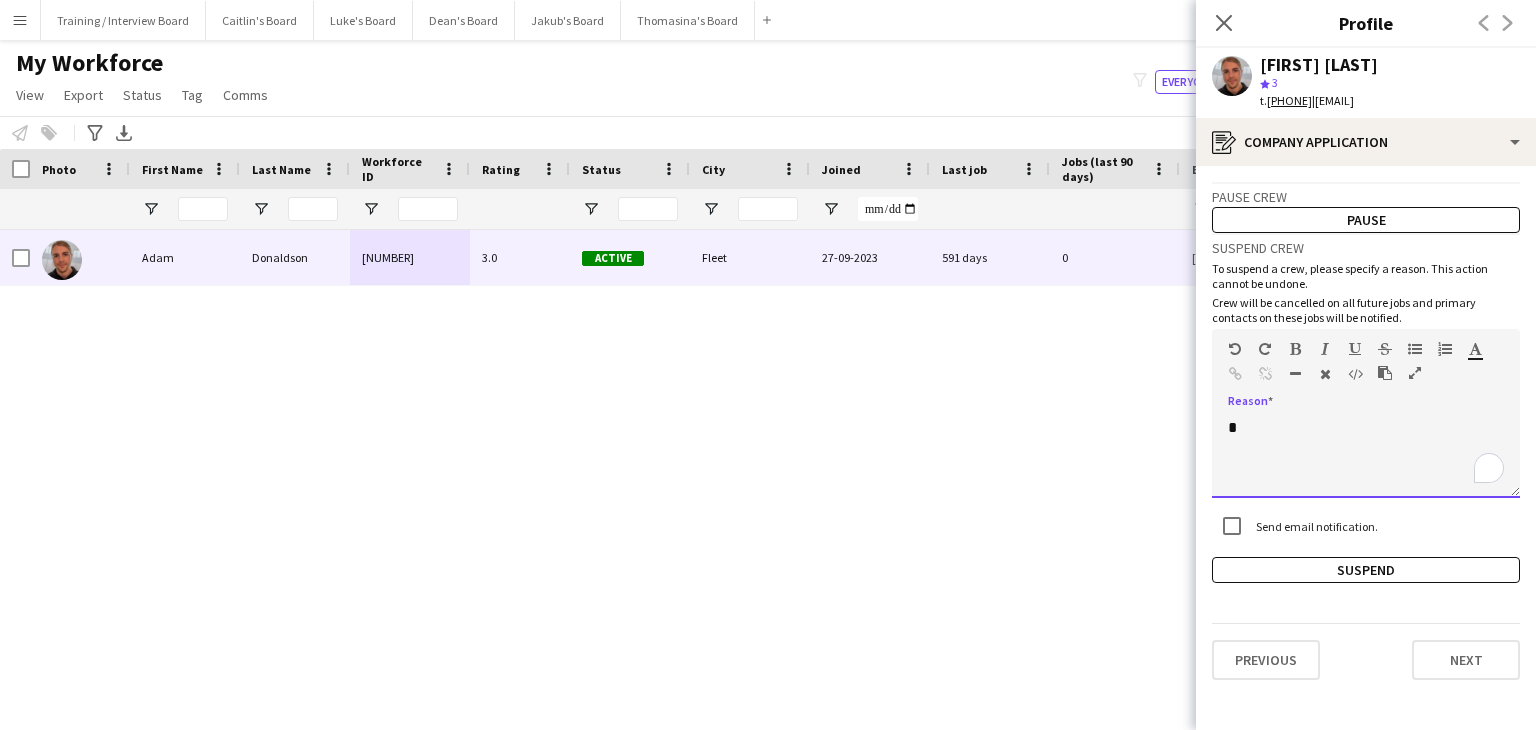type 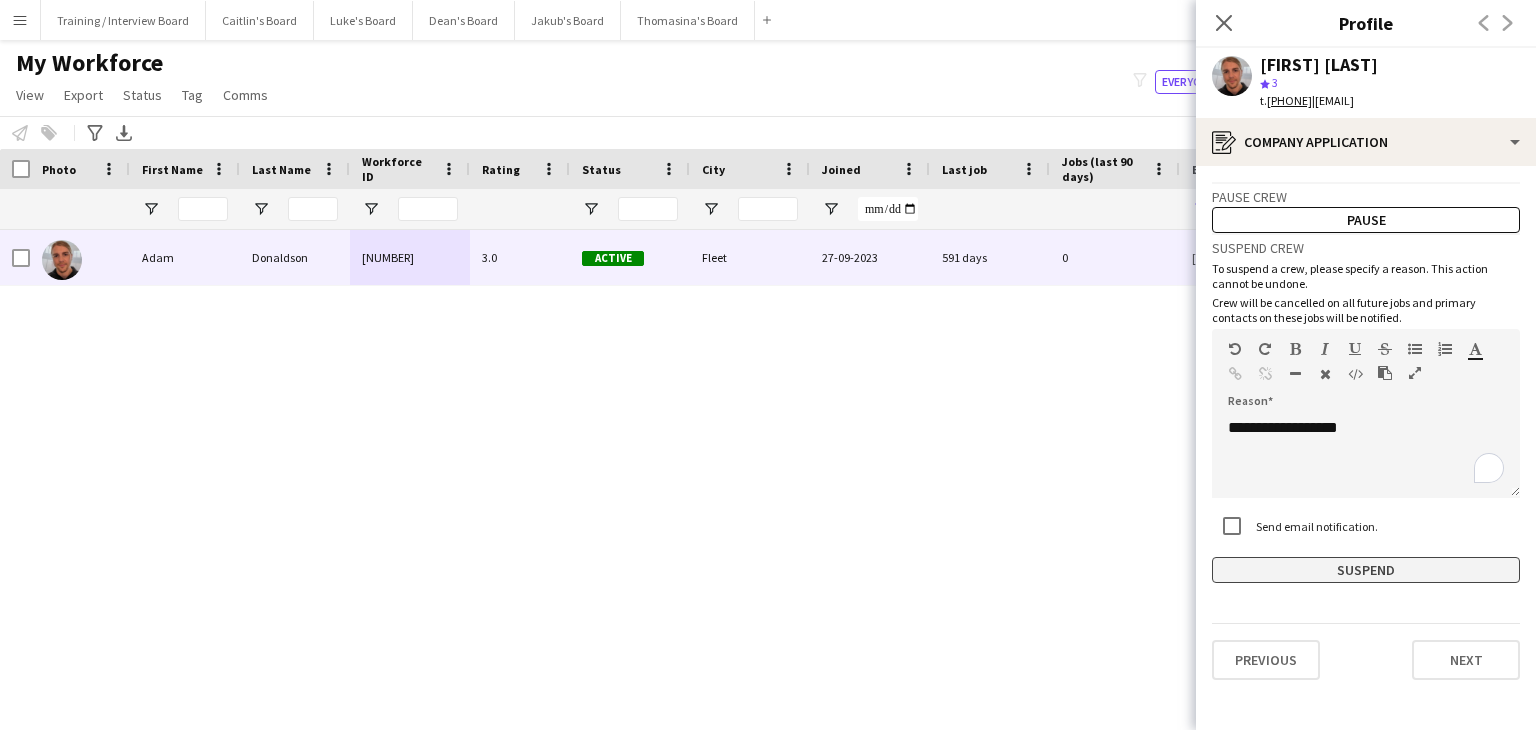 click on "Suspend" 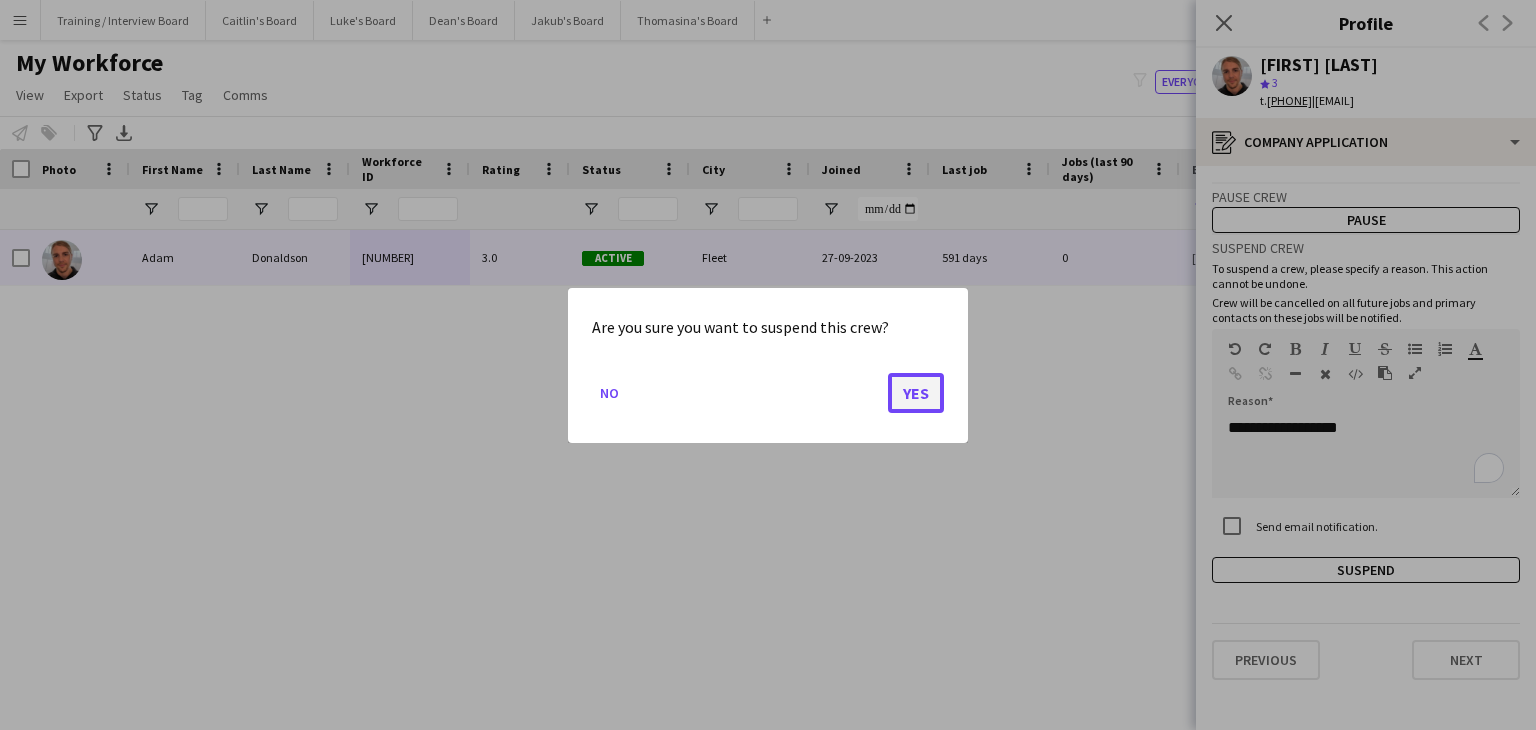 click on "Yes" 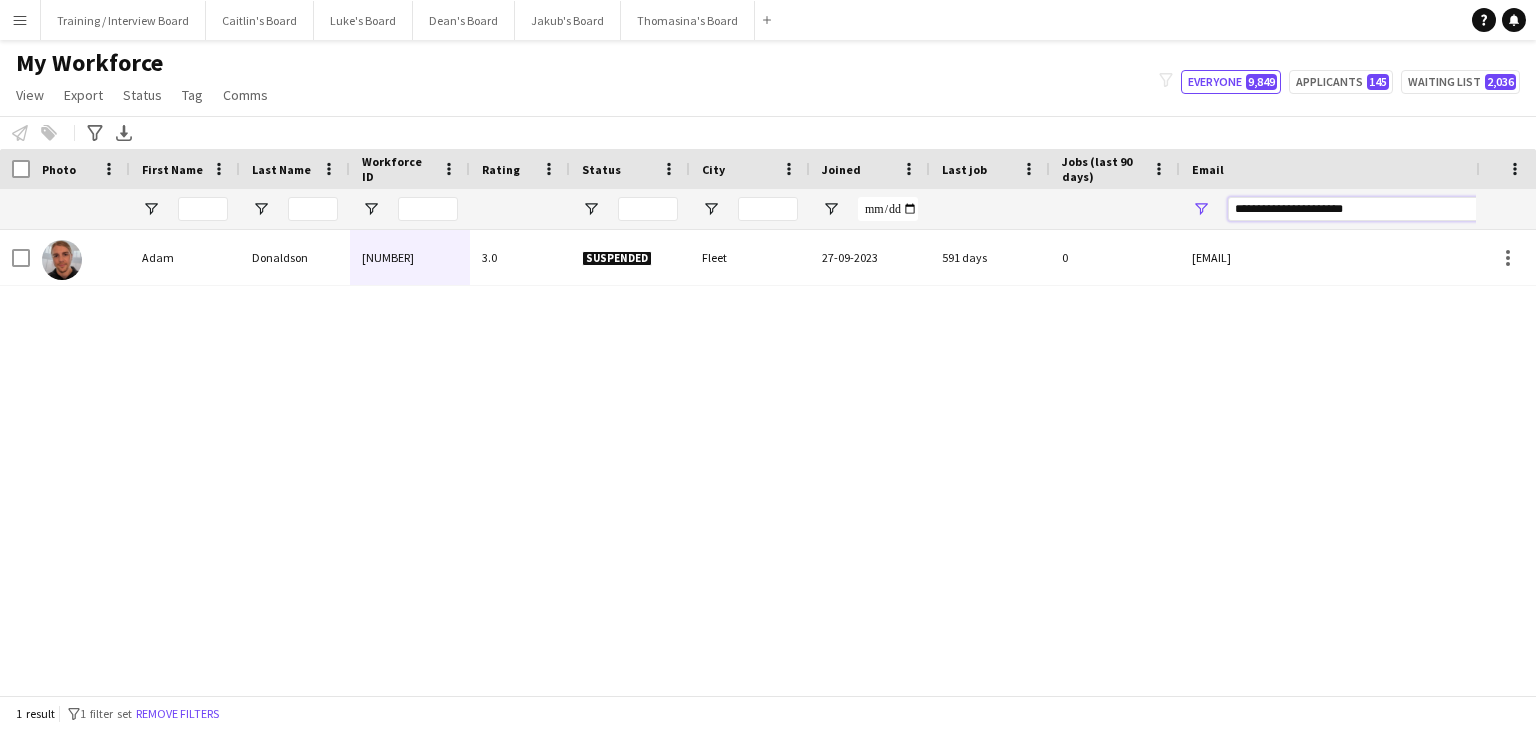 drag, startPoint x: 1431, startPoint y: 215, endPoint x: 976, endPoint y: 212, distance: 455.0099 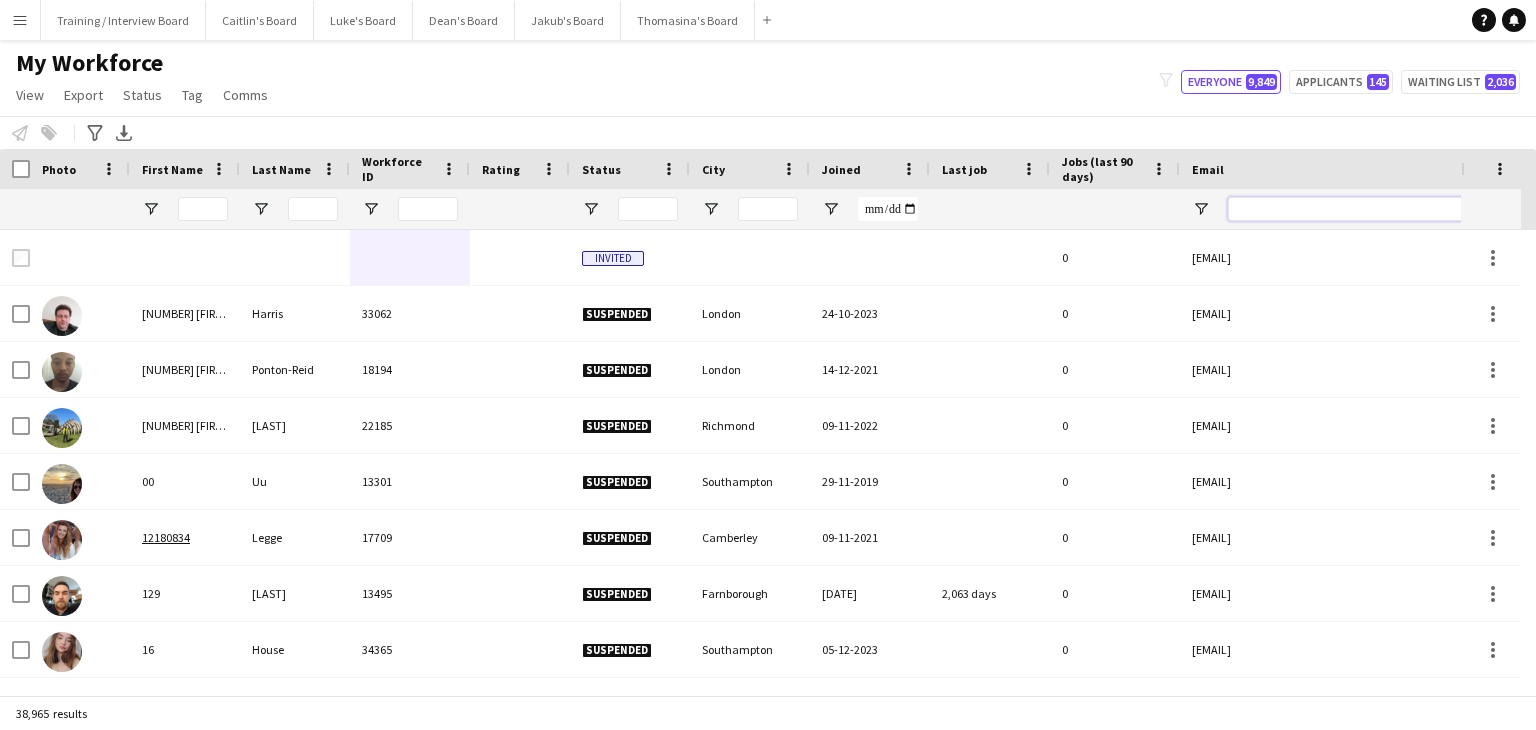 paste on "**********" 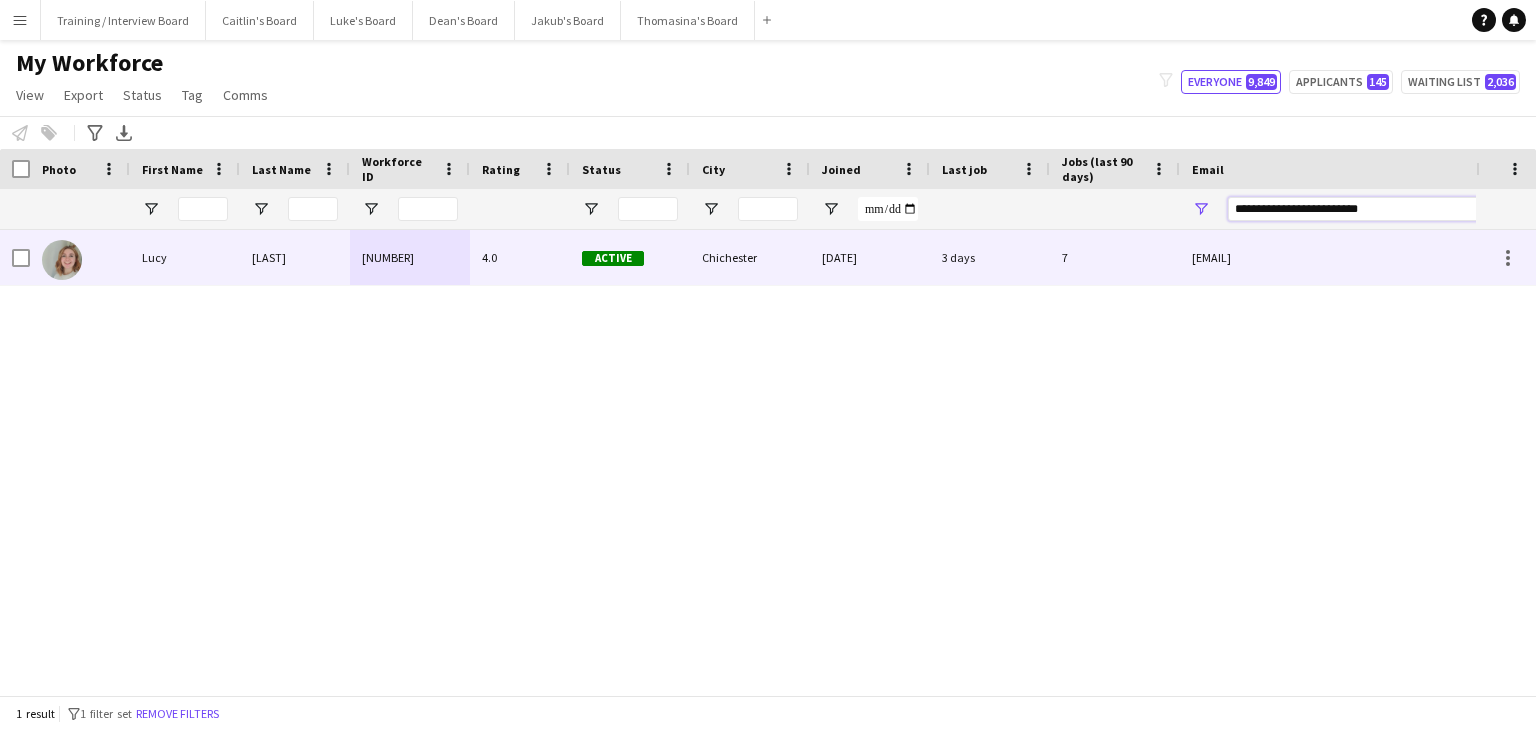 type on "**********" 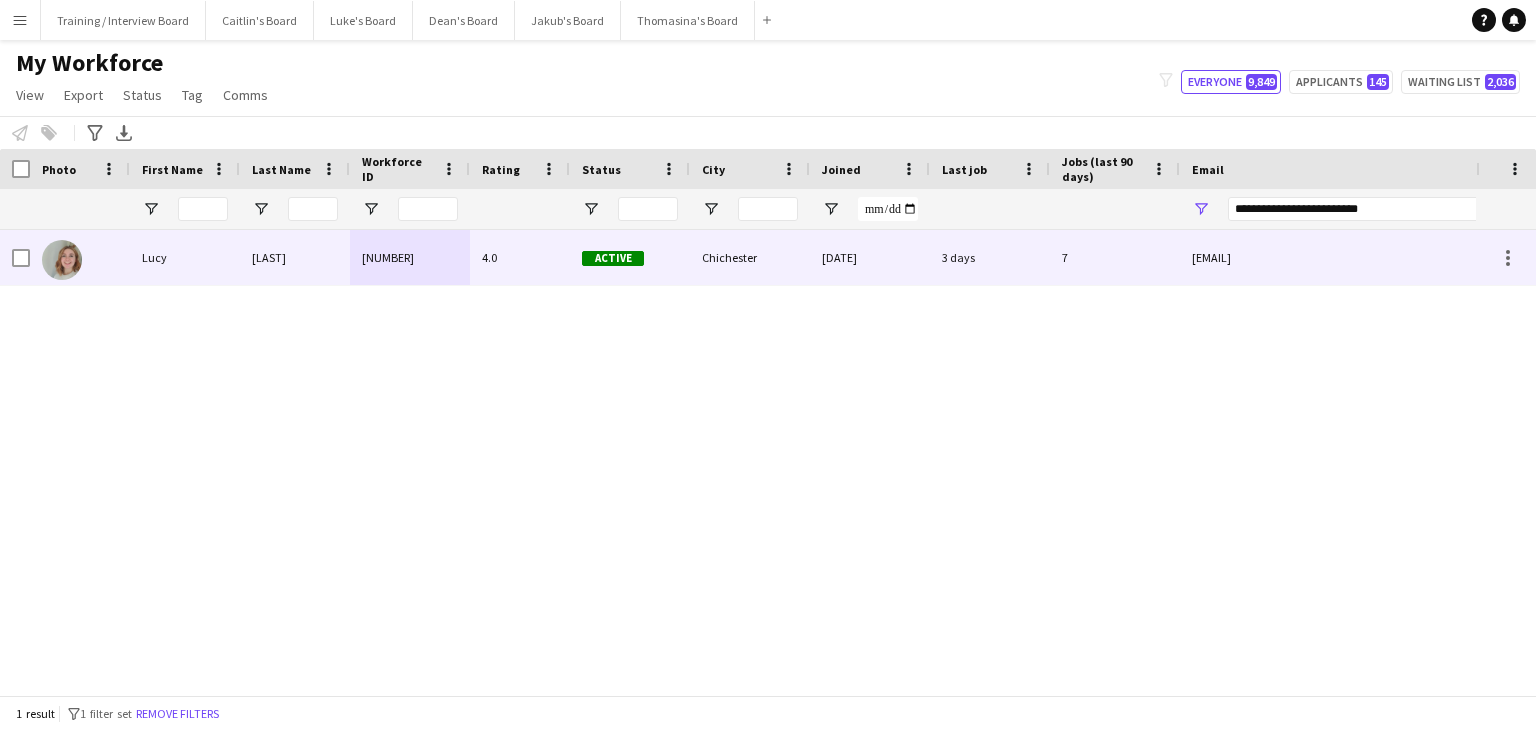 click on "Active" at bounding box center [630, 257] 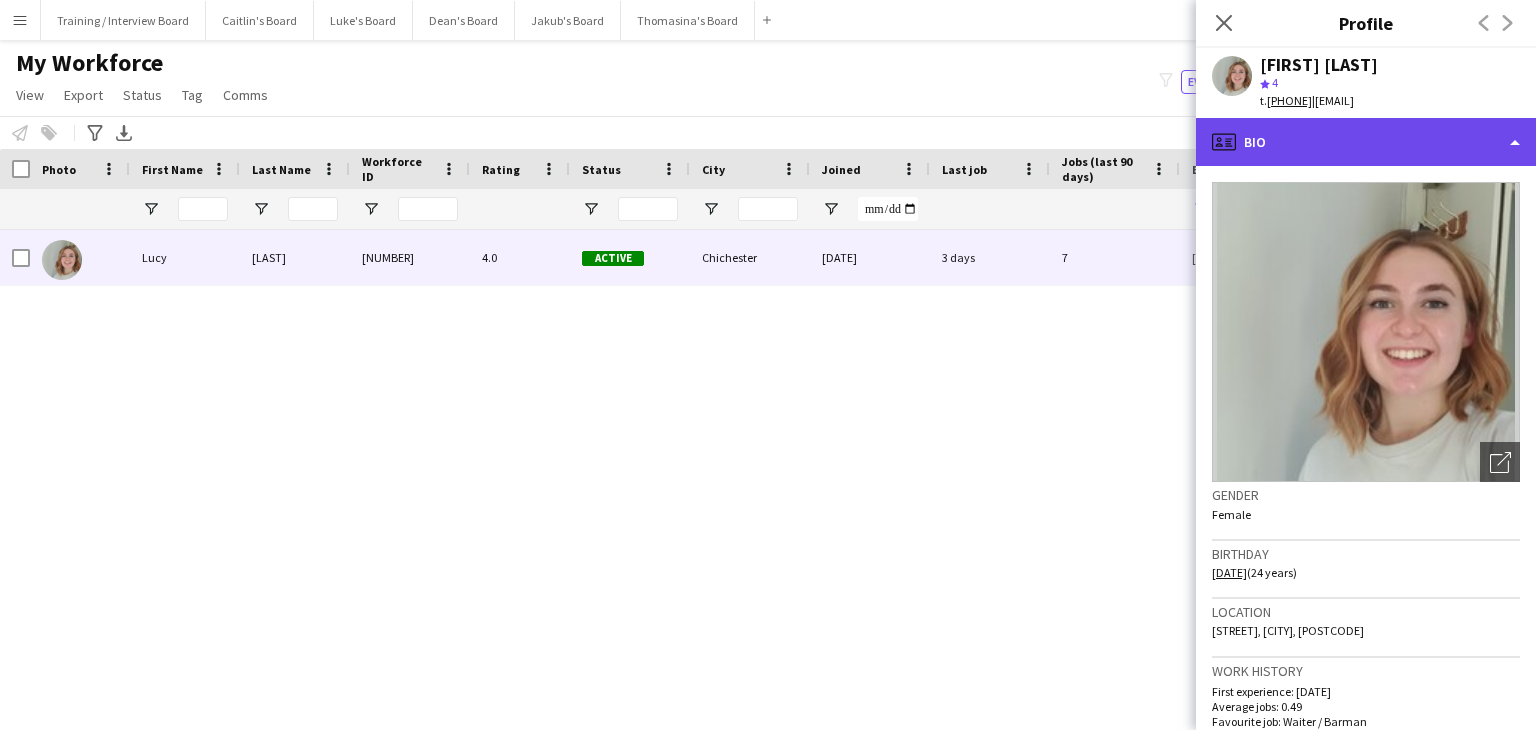 click on "profile
Bio" 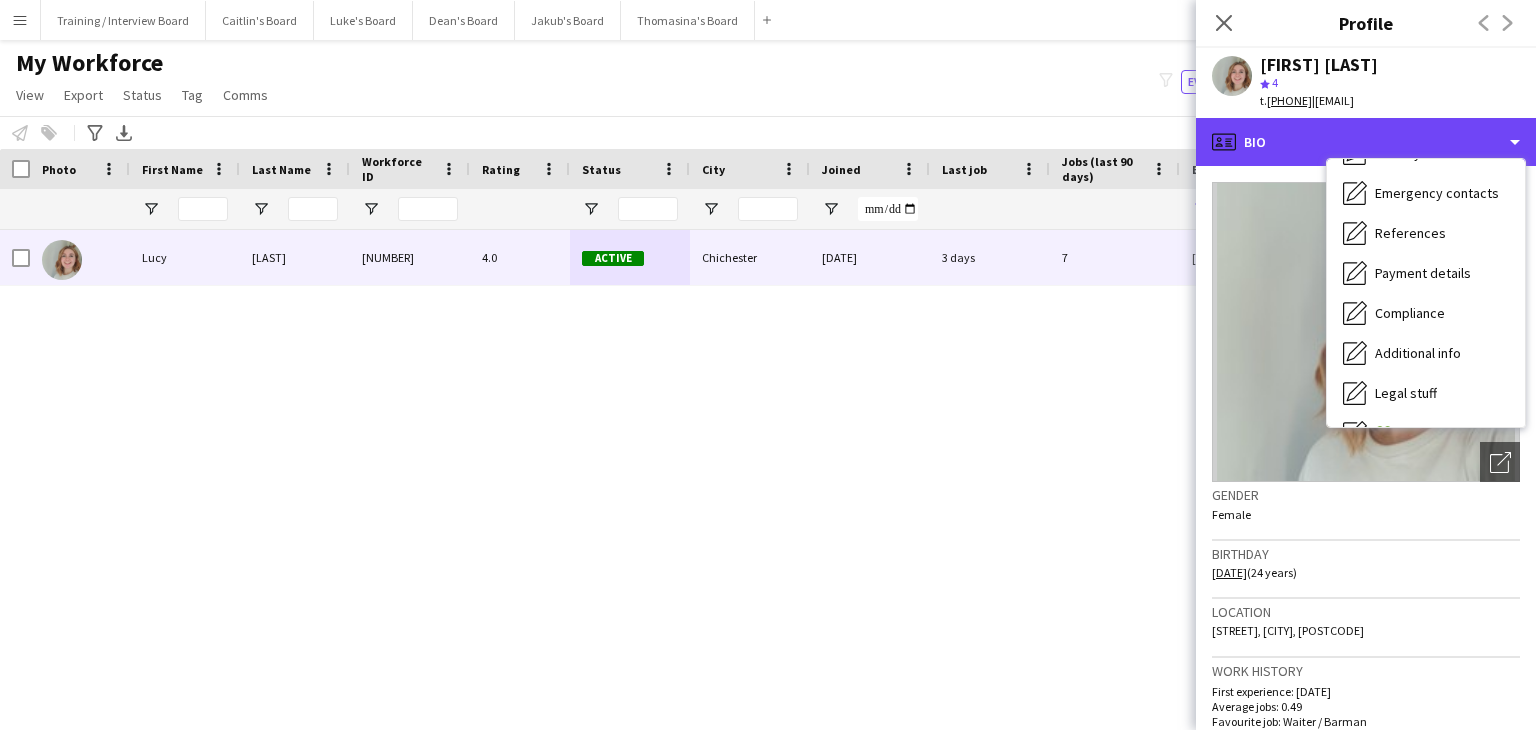 scroll, scrollTop: 268, scrollLeft: 0, axis: vertical 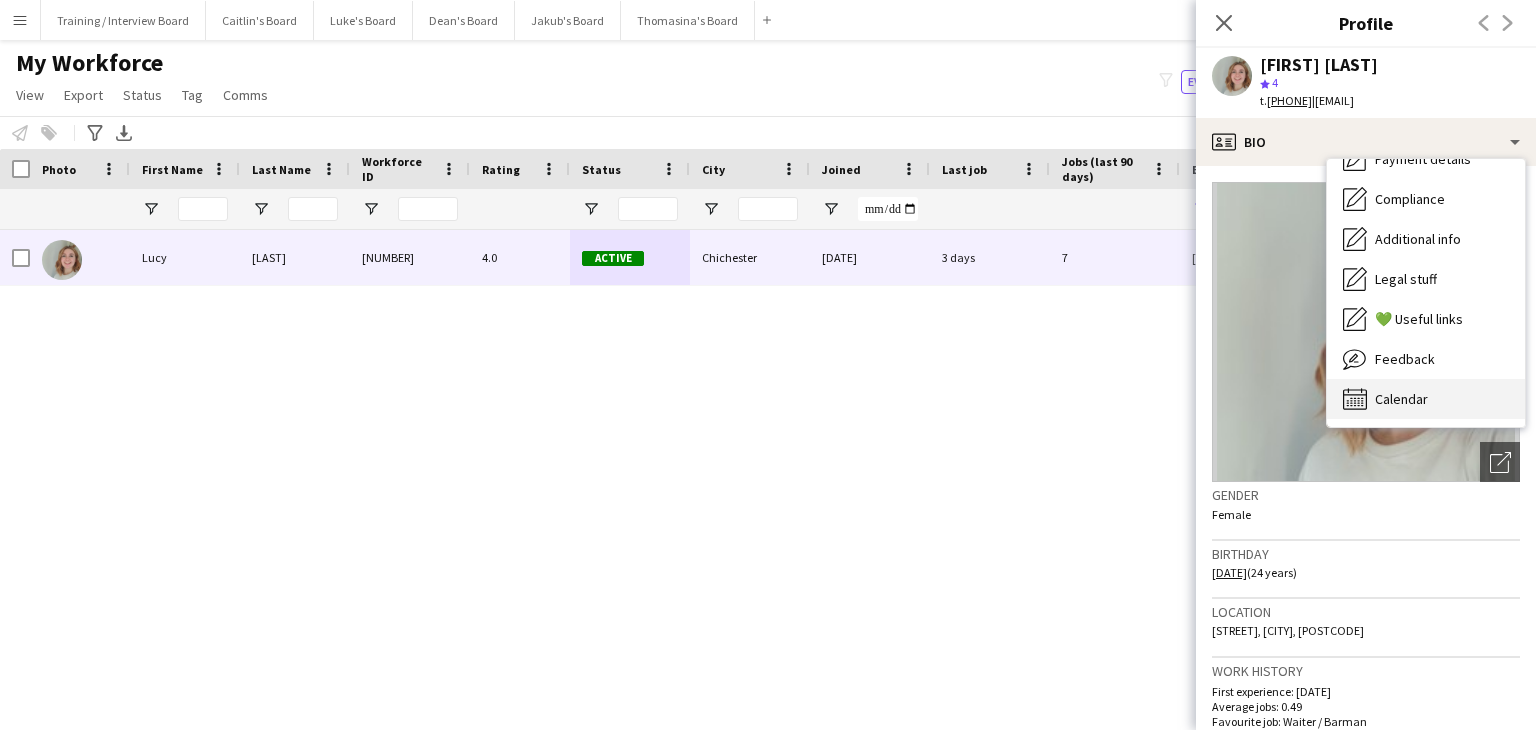 click on "Calendar
Calendar" at bounding box center [1426, 399] 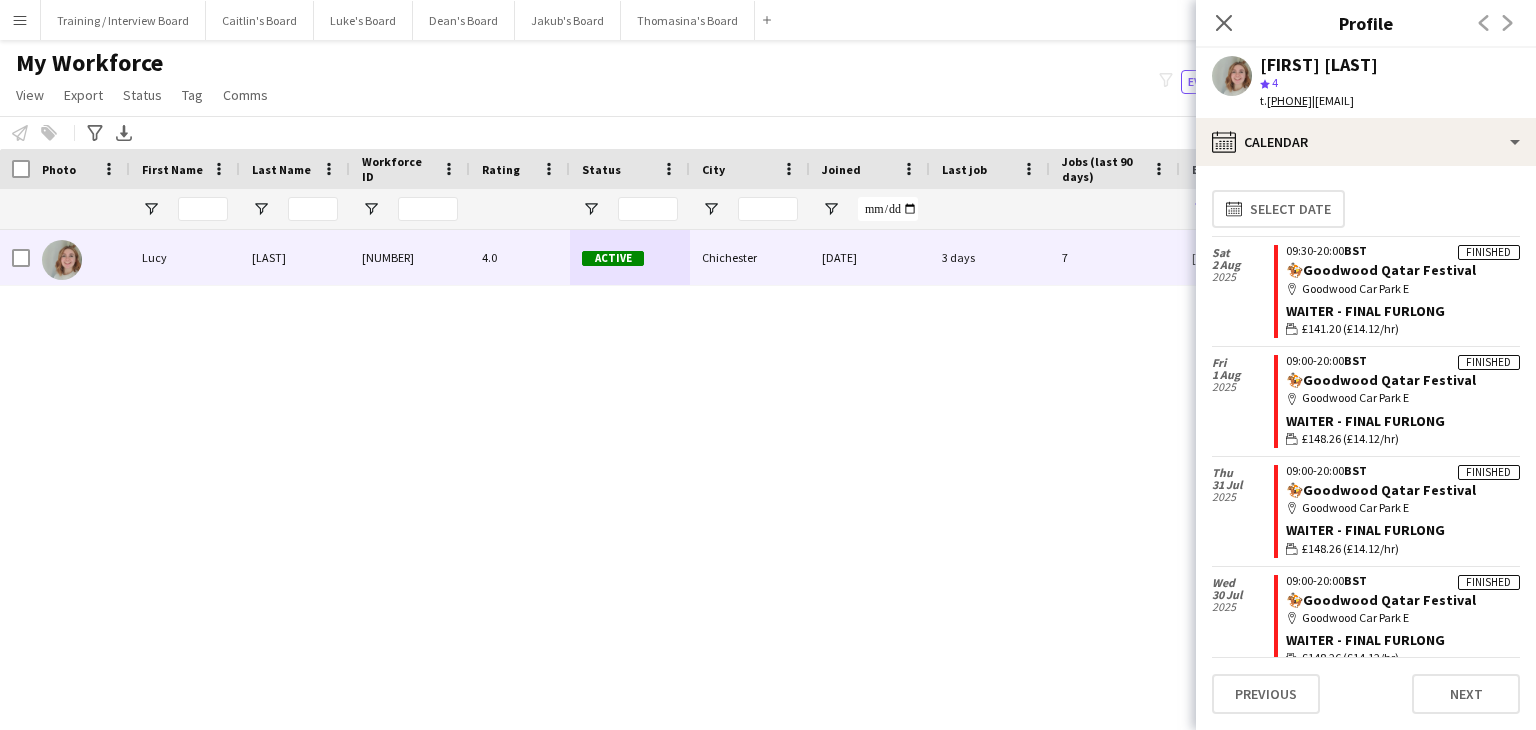 click on "[FIRST] [LAST] [NUMBER] [FLOAT] [CITY] [DATE] [NUMBER] days [NUMBER] [EMAIL] [PHONE]" at bounding box center (738, 455) 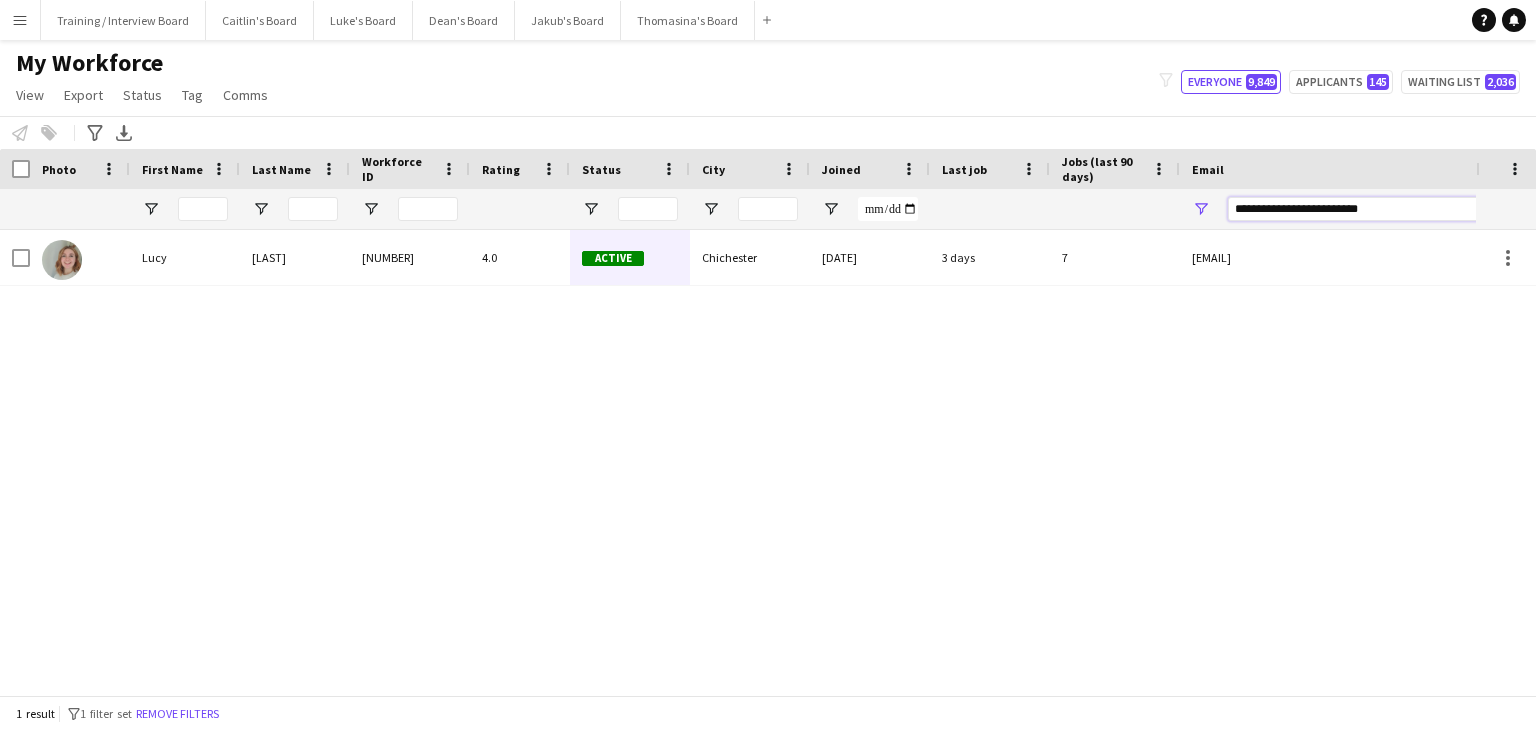 drag, startPoint x: 1388, startPoint y: 213, endPoint x: 1048, endPoint y: 217, distance: 340.02353 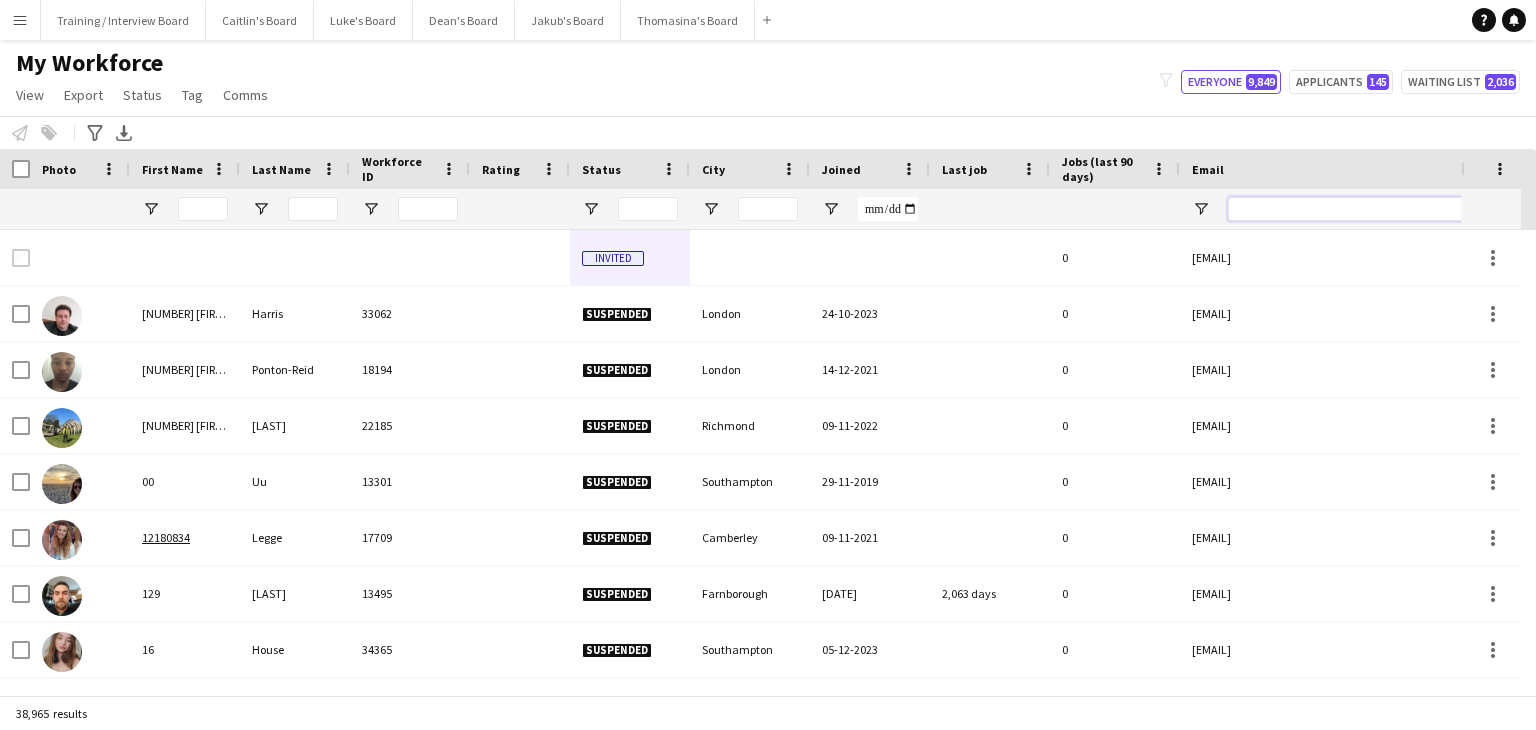 paste on "**********" 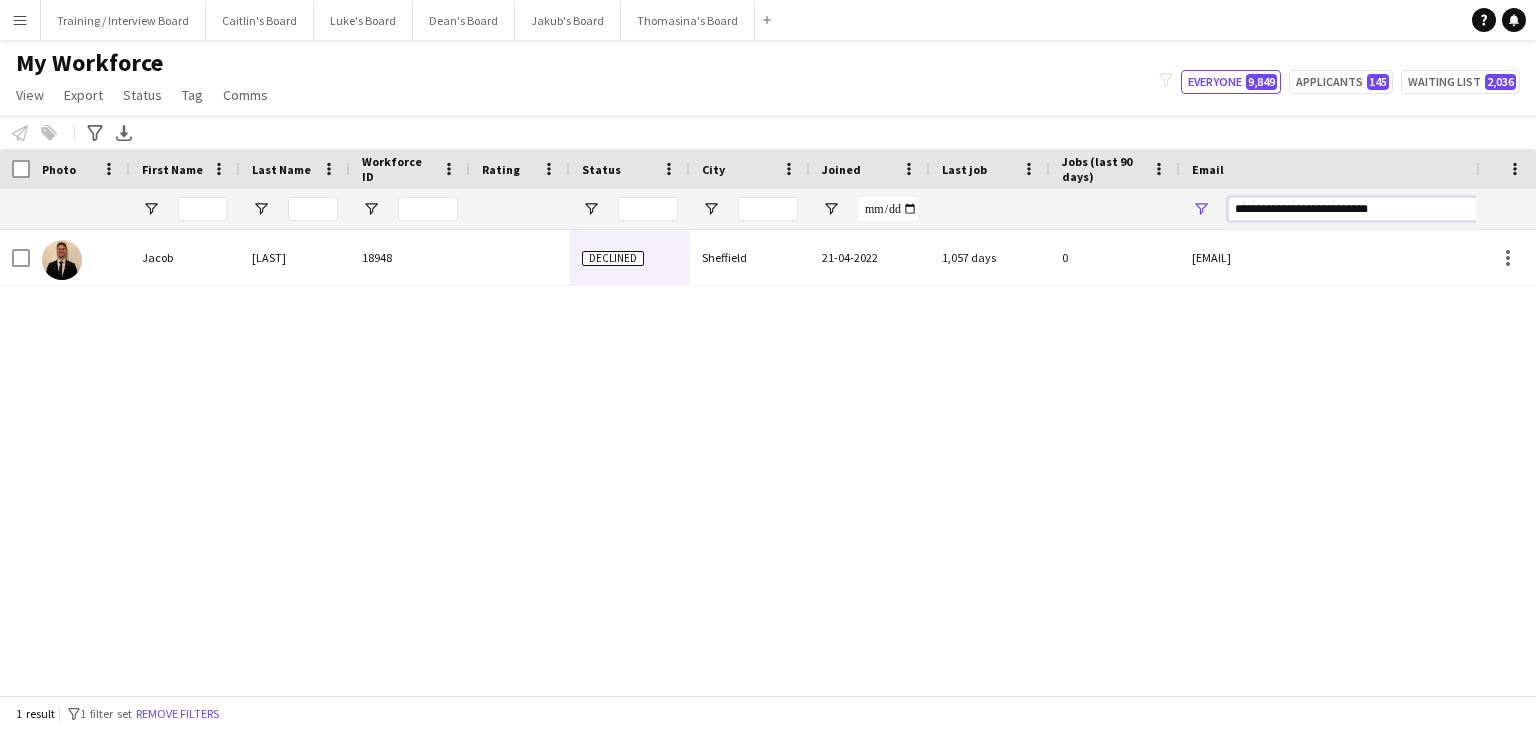 type on "**********" 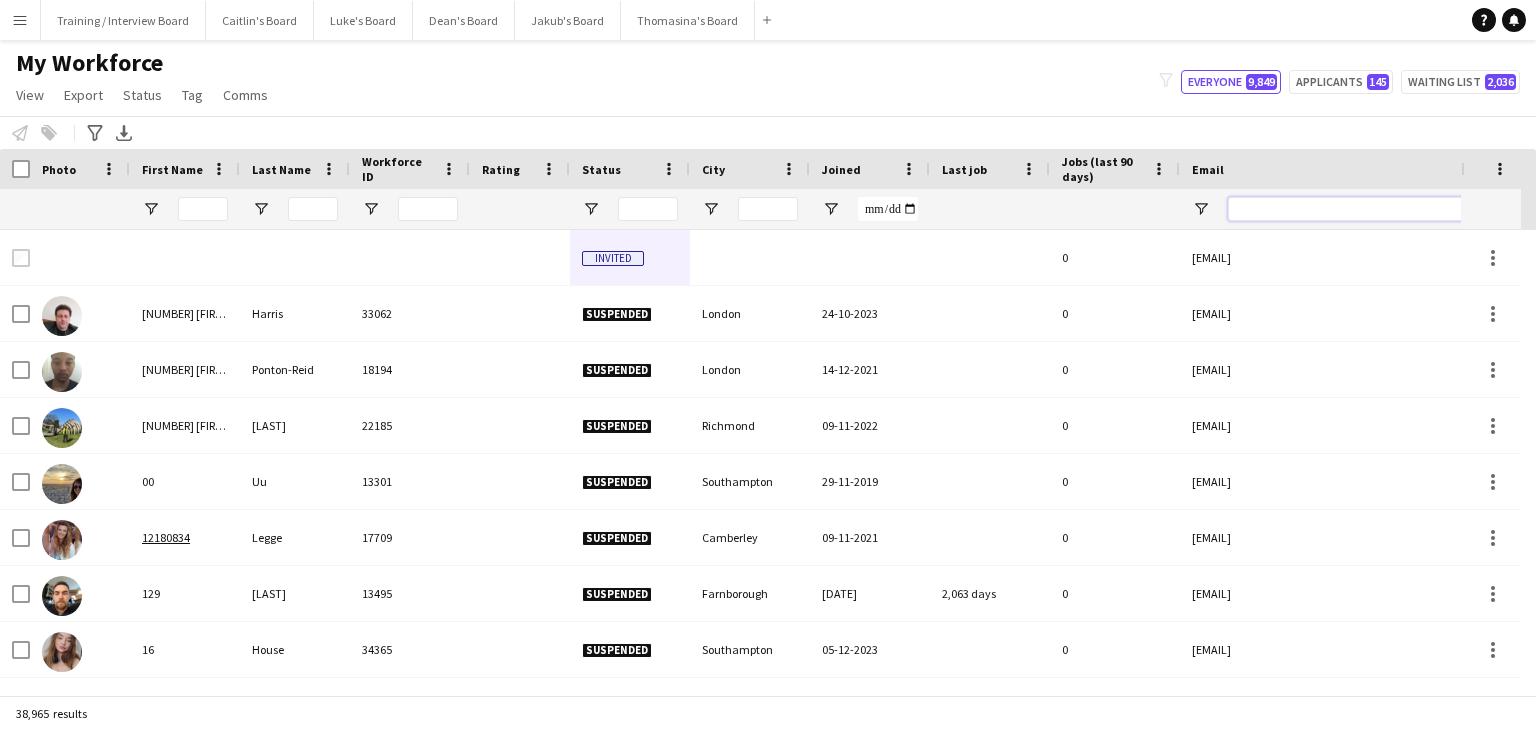 paste on "**********" 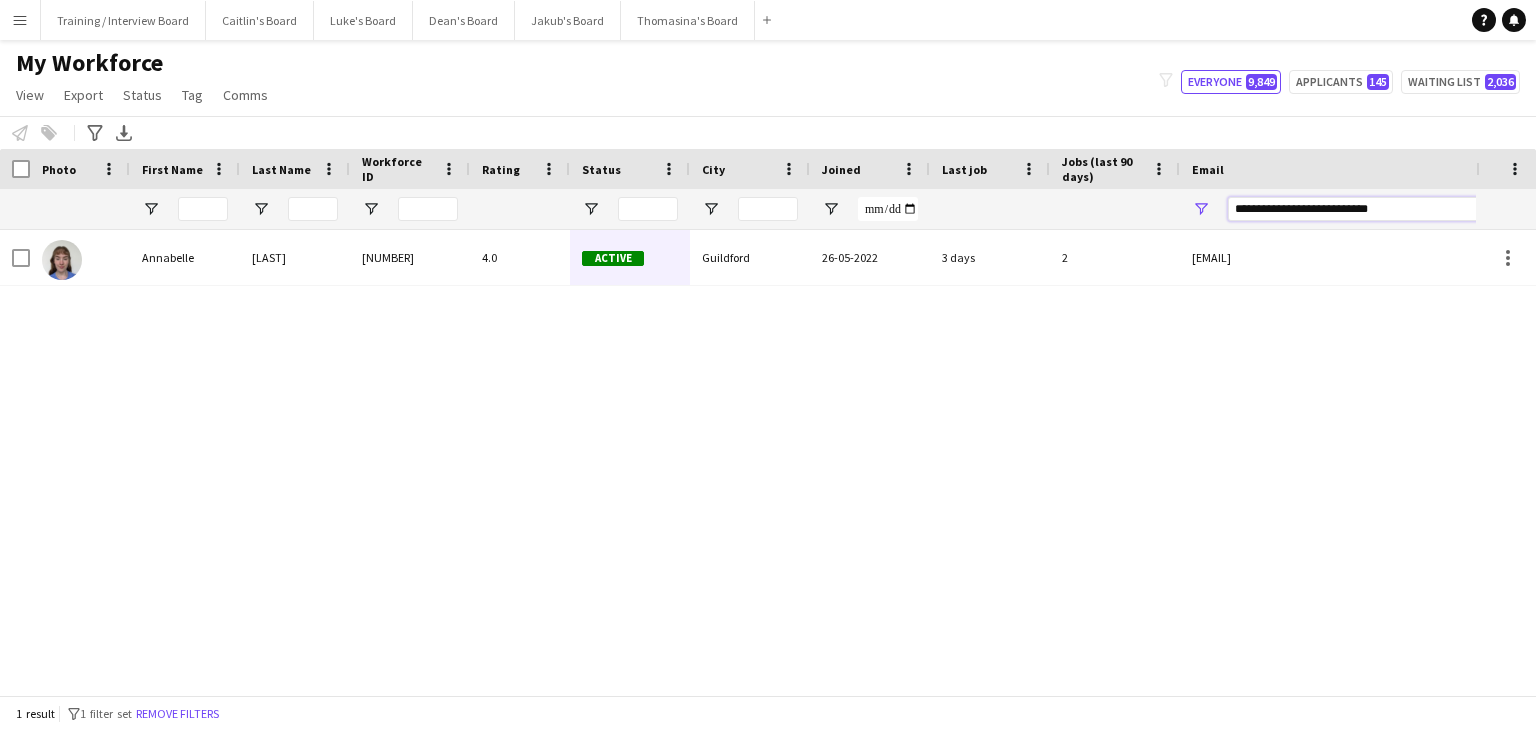 type on "**********" 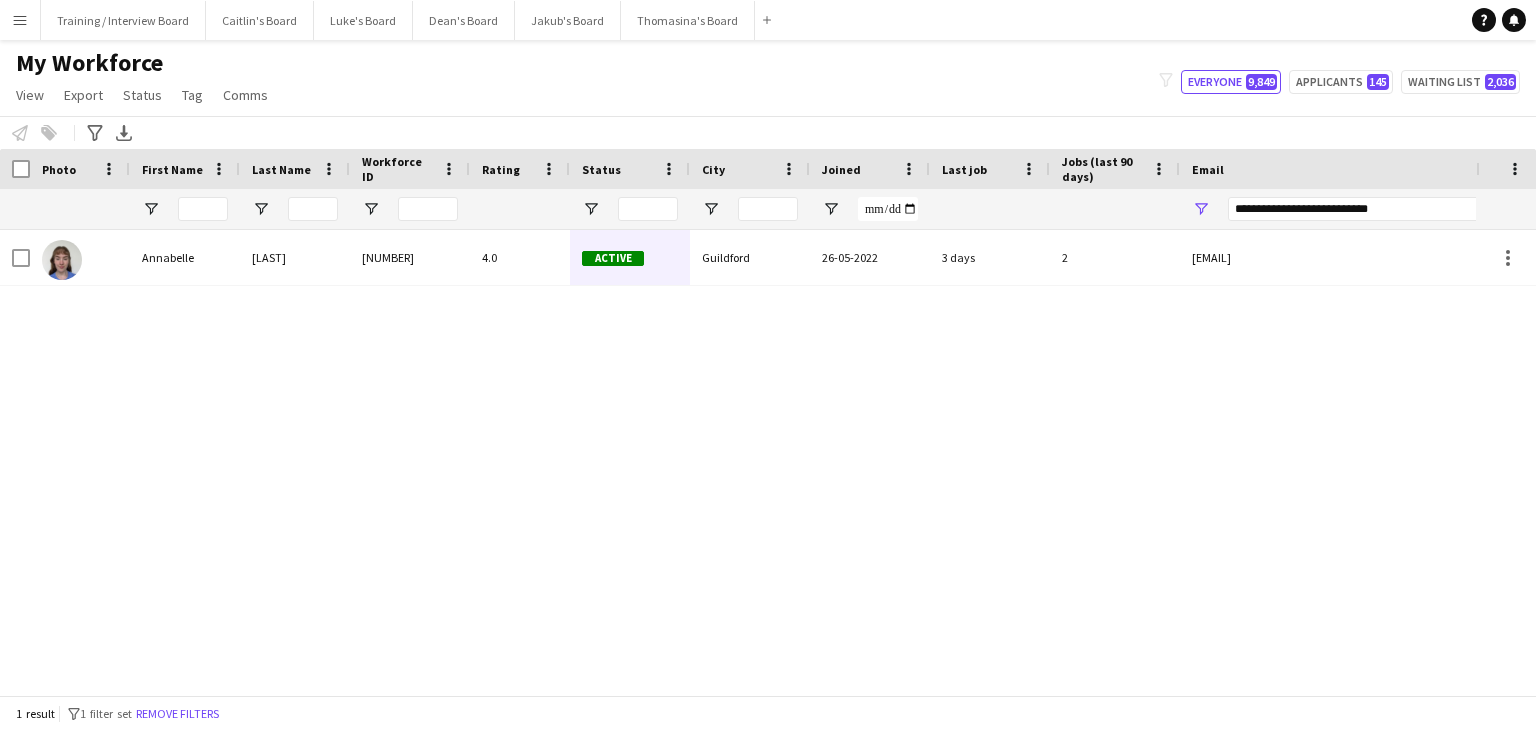 click on "Guildford" at bounding box center (750, 257) 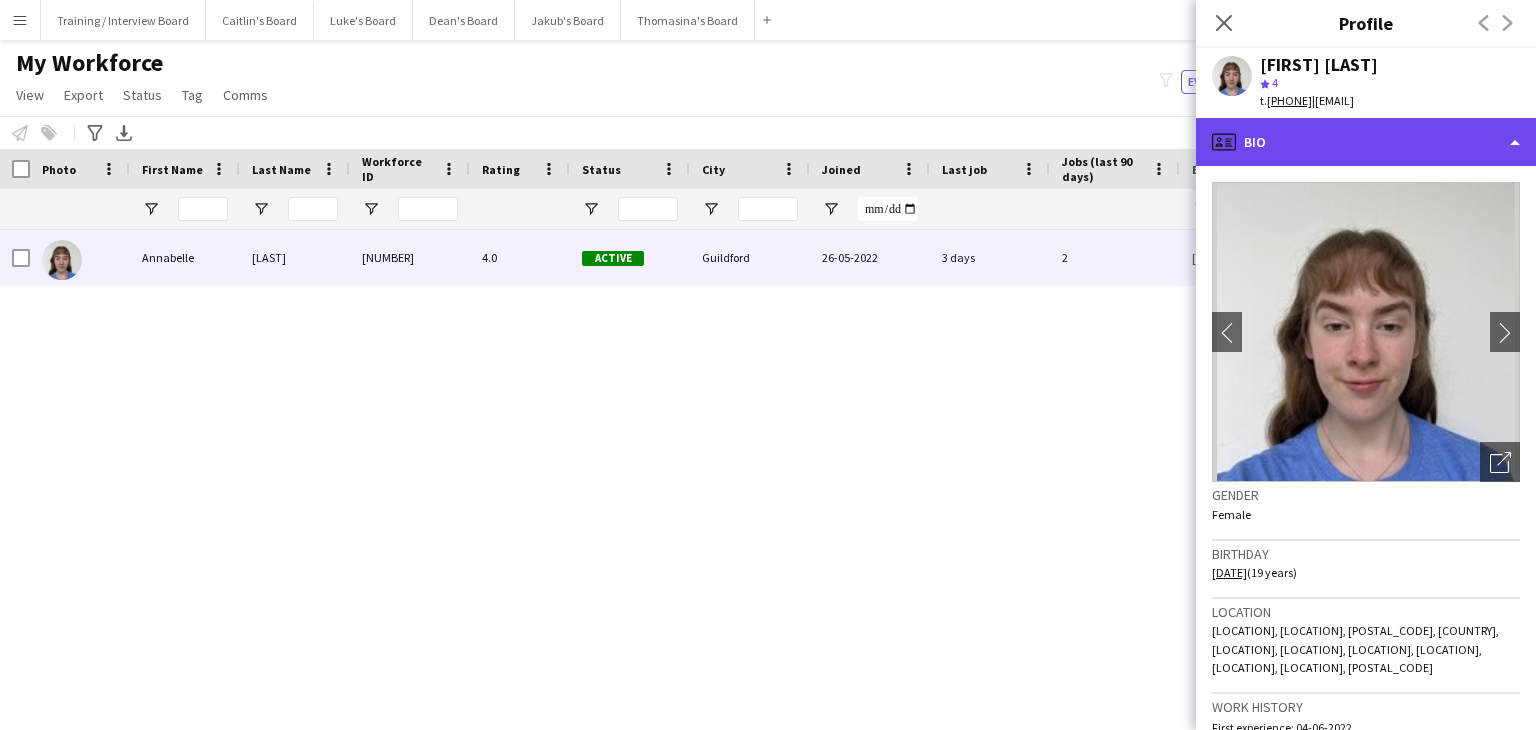 click on "profile
Bio" 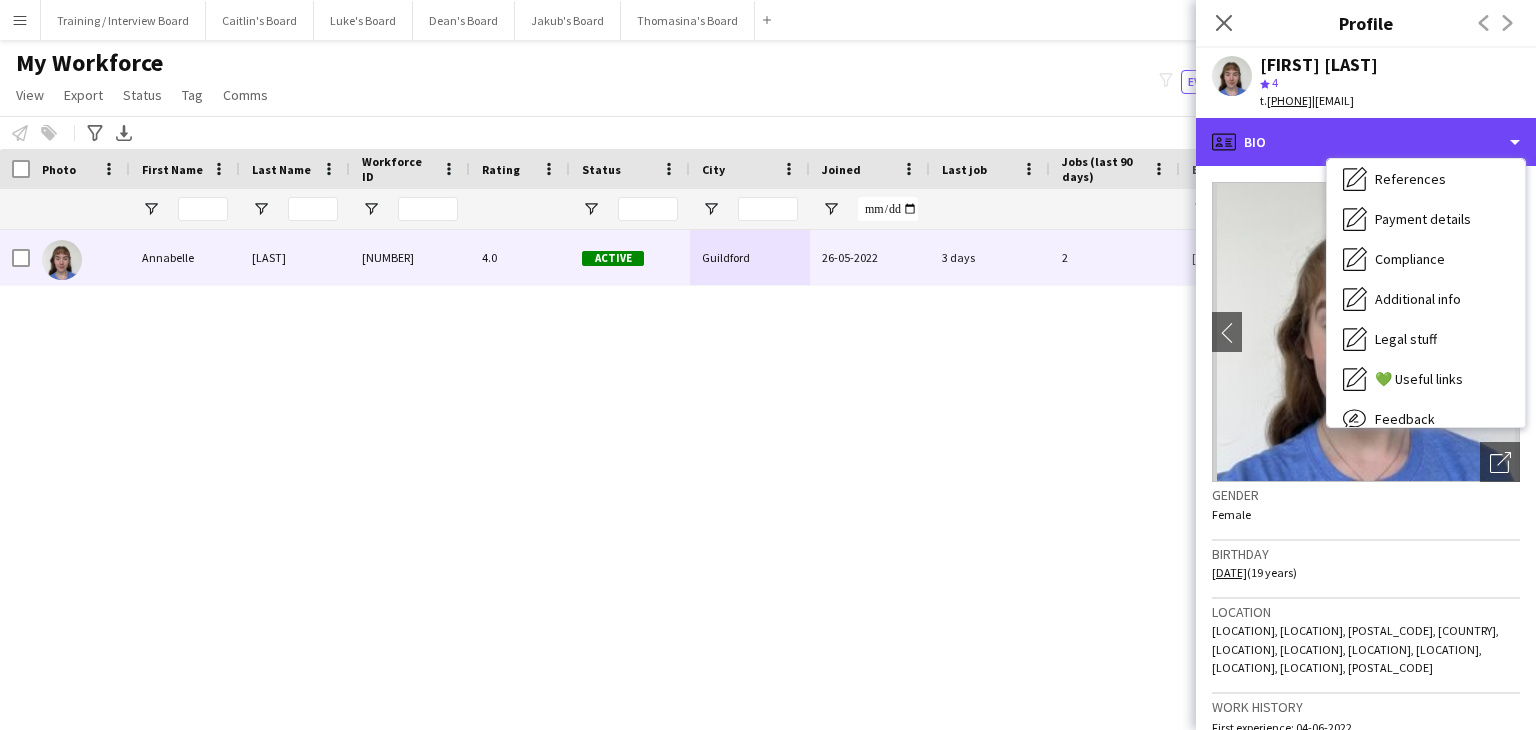 scroll, scrollTop: 268, scrollLeft: 0, axis: vertical 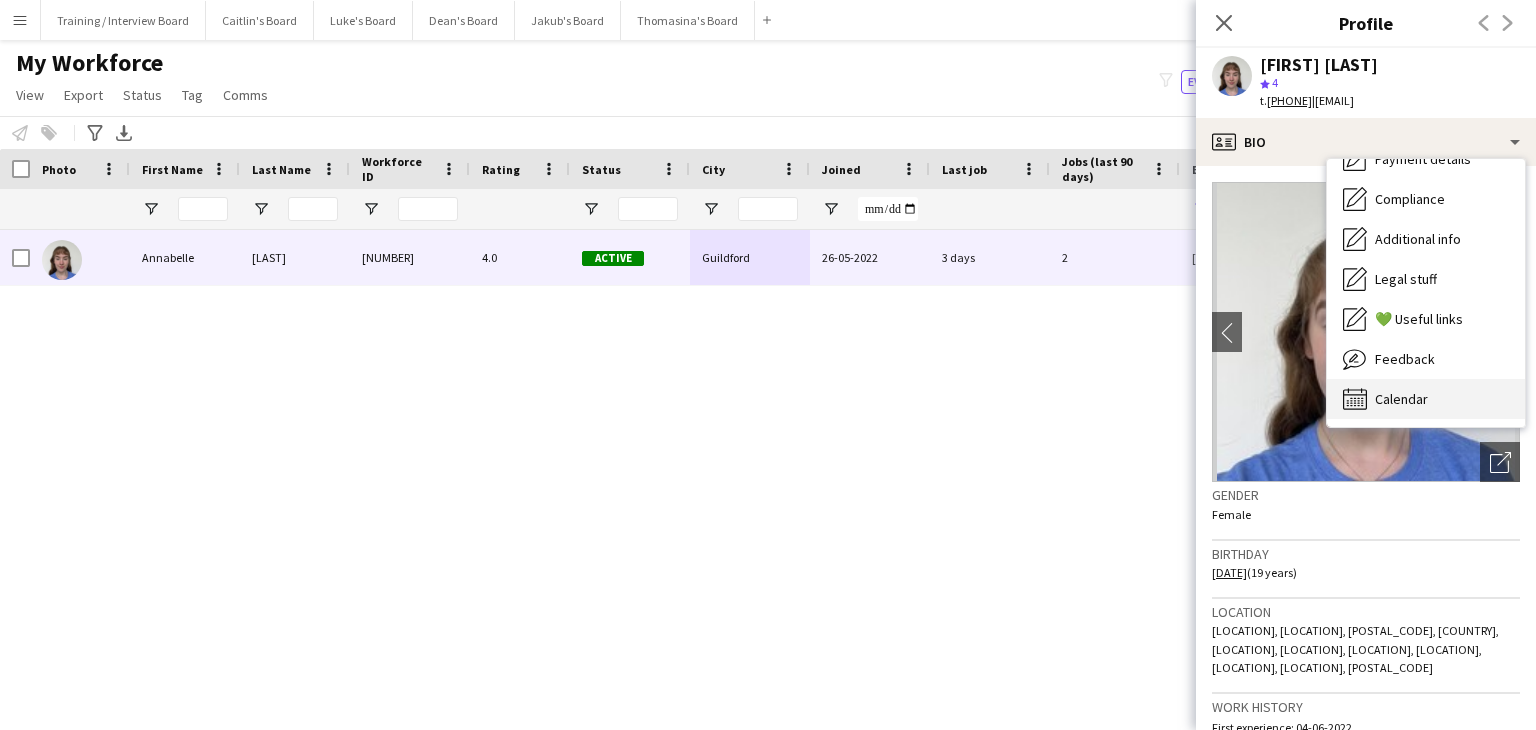 click on "Calendar" at bounding box center (1401, 399) 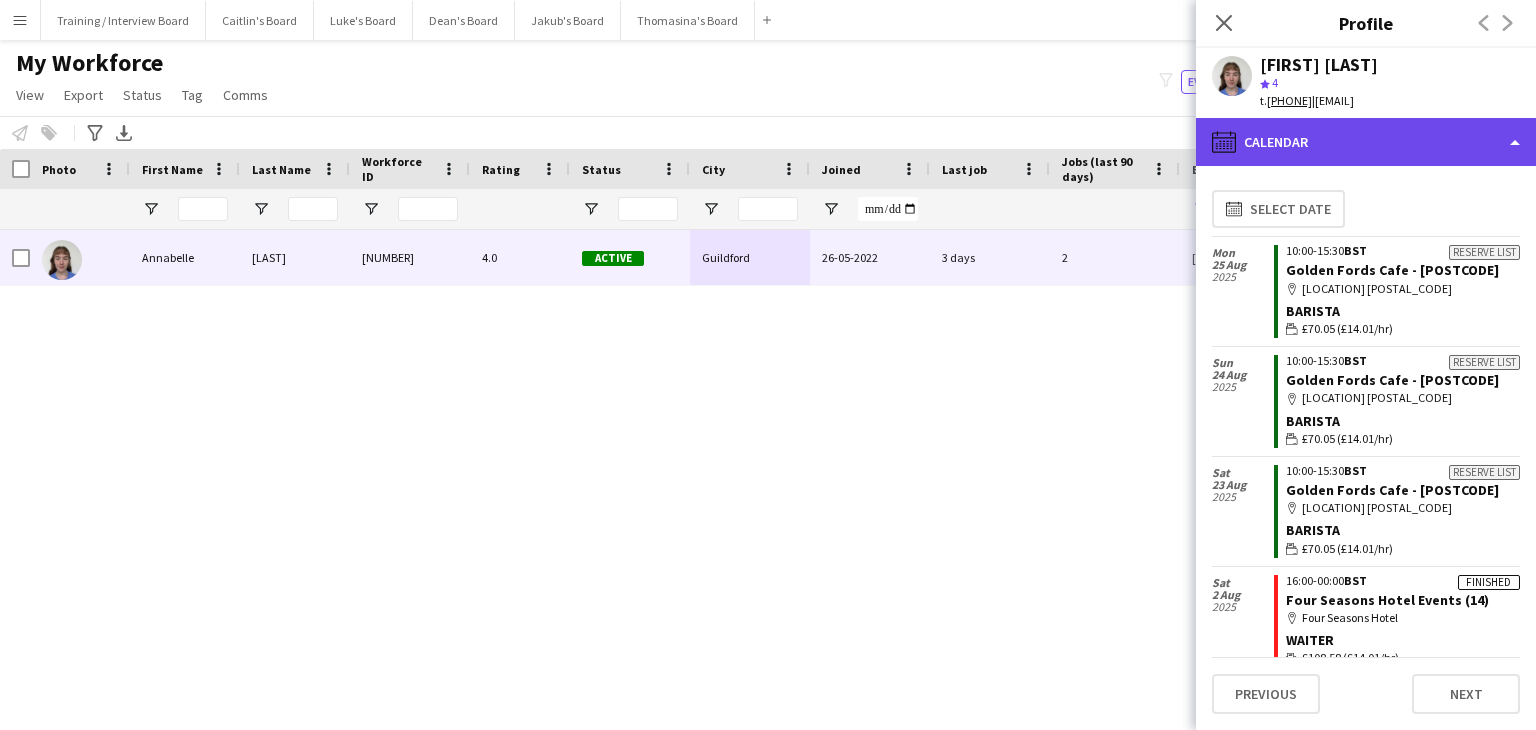 click on "calendar-full
Calendar" 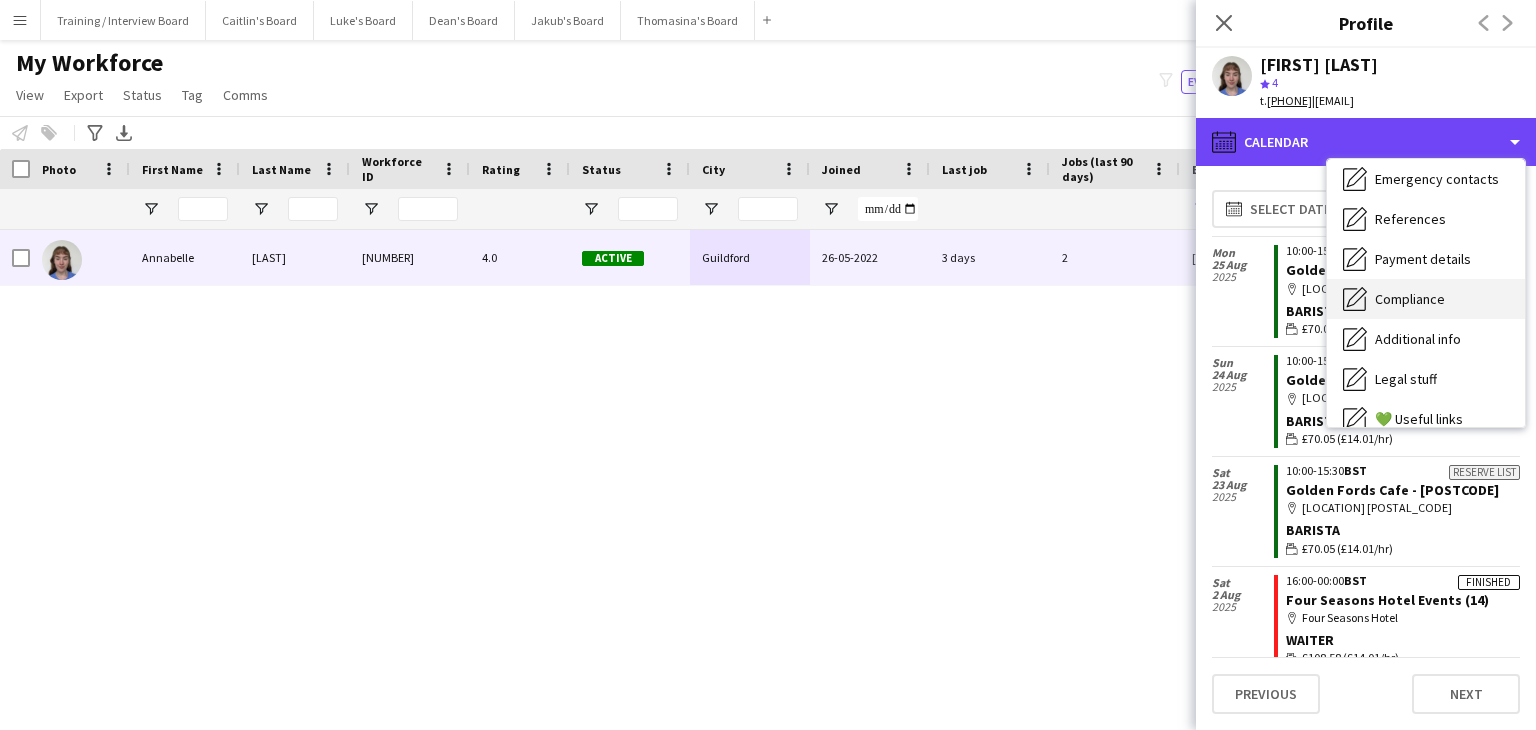 scroll, scrollTop: 168, scrollLeft: 0, axis: vertical 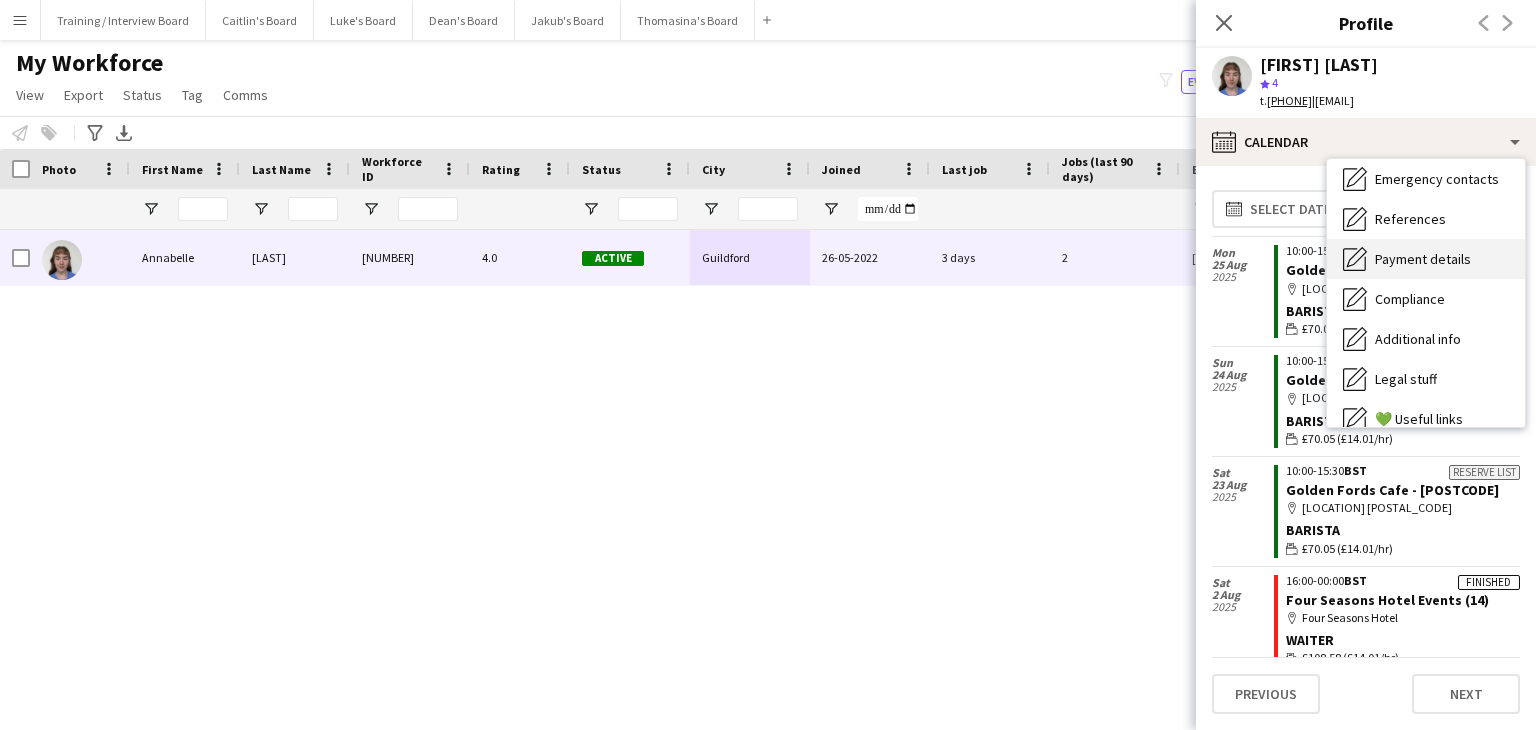click on "Payment details" at bounding box center [1423, 259] 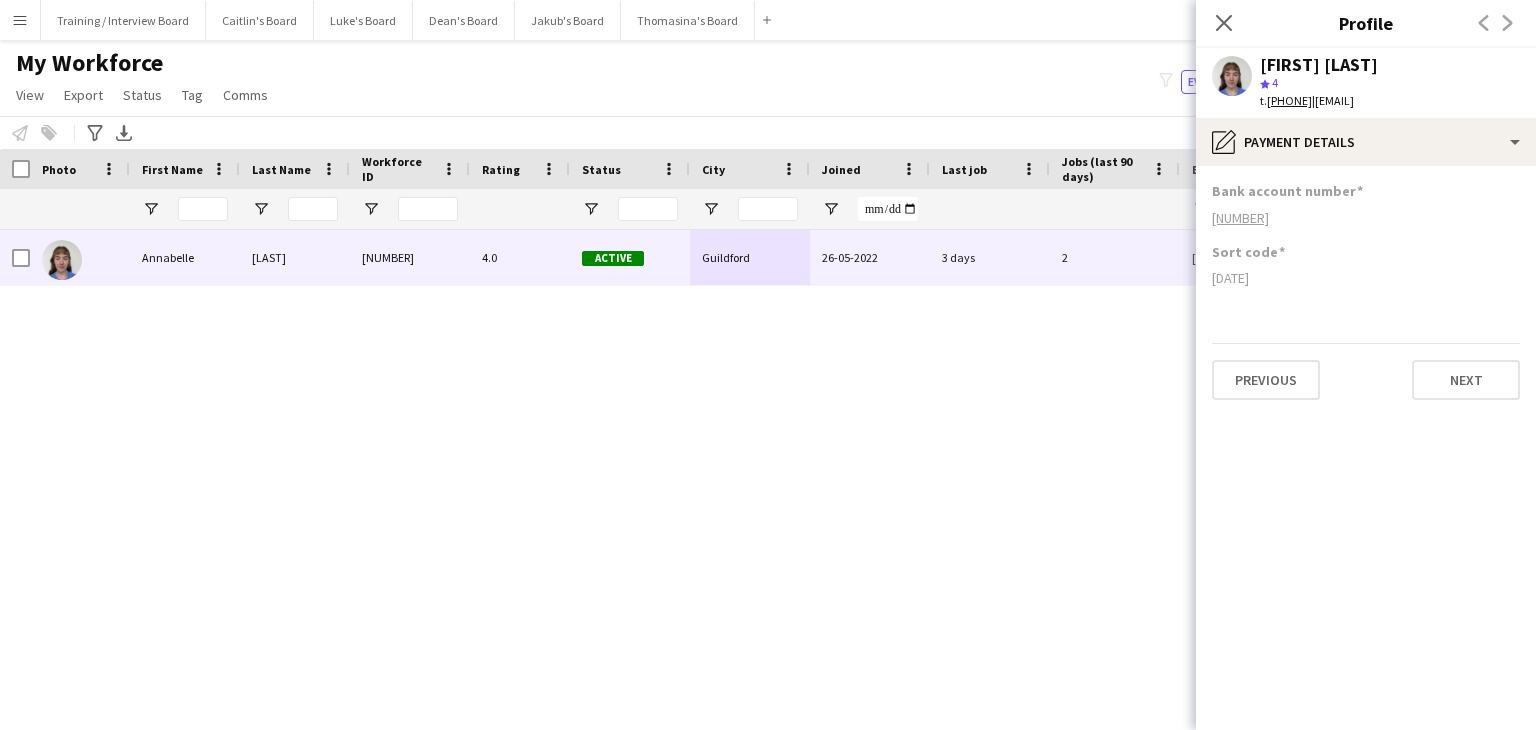 drag, startPoint x: 1266, startPoint y: 281, endPoint x: 1214, endPoint y: 280, distance: 52.009613 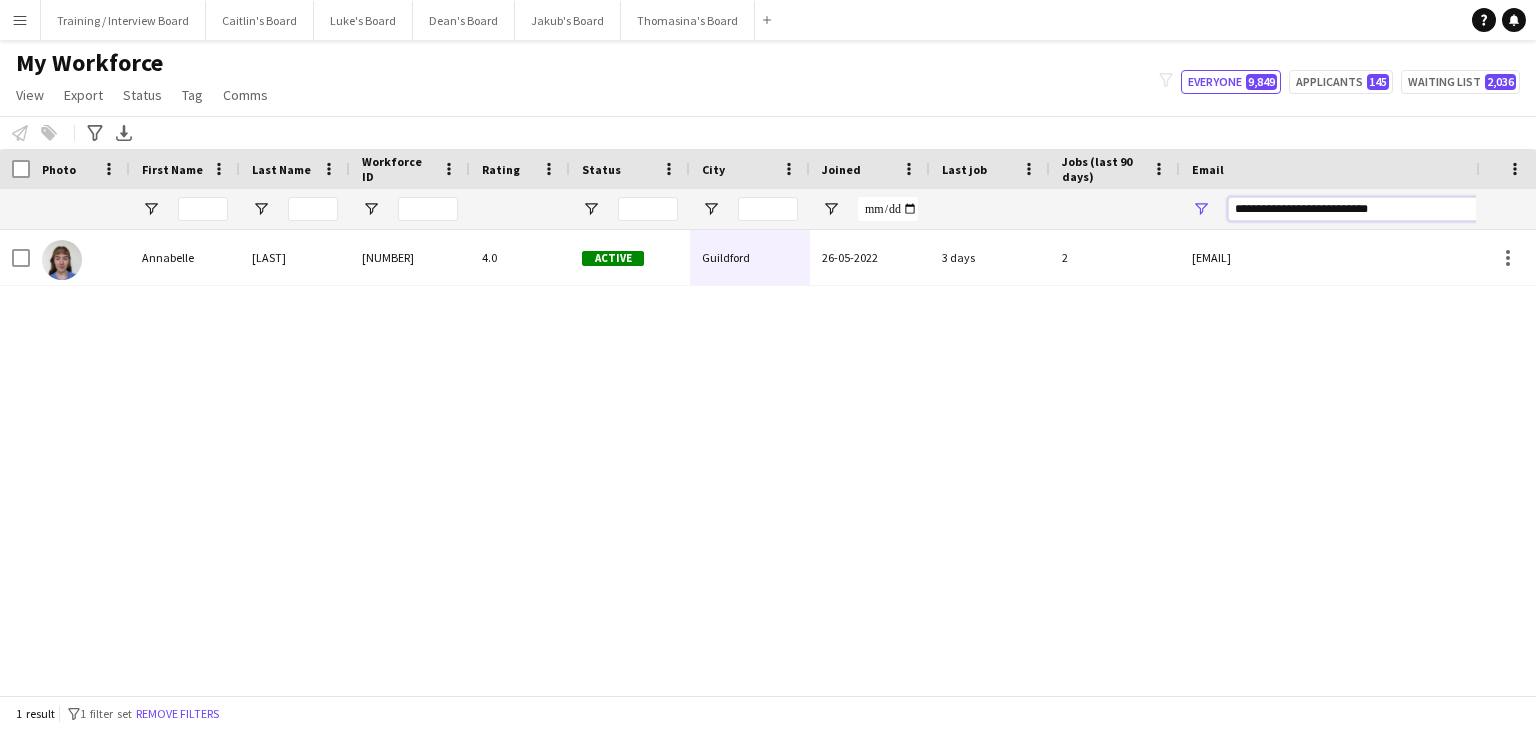 drag, startPoint x: 1412, startPoint y: 209, endPoint x: 1108, endPoint y: 228, distance: 304.59317 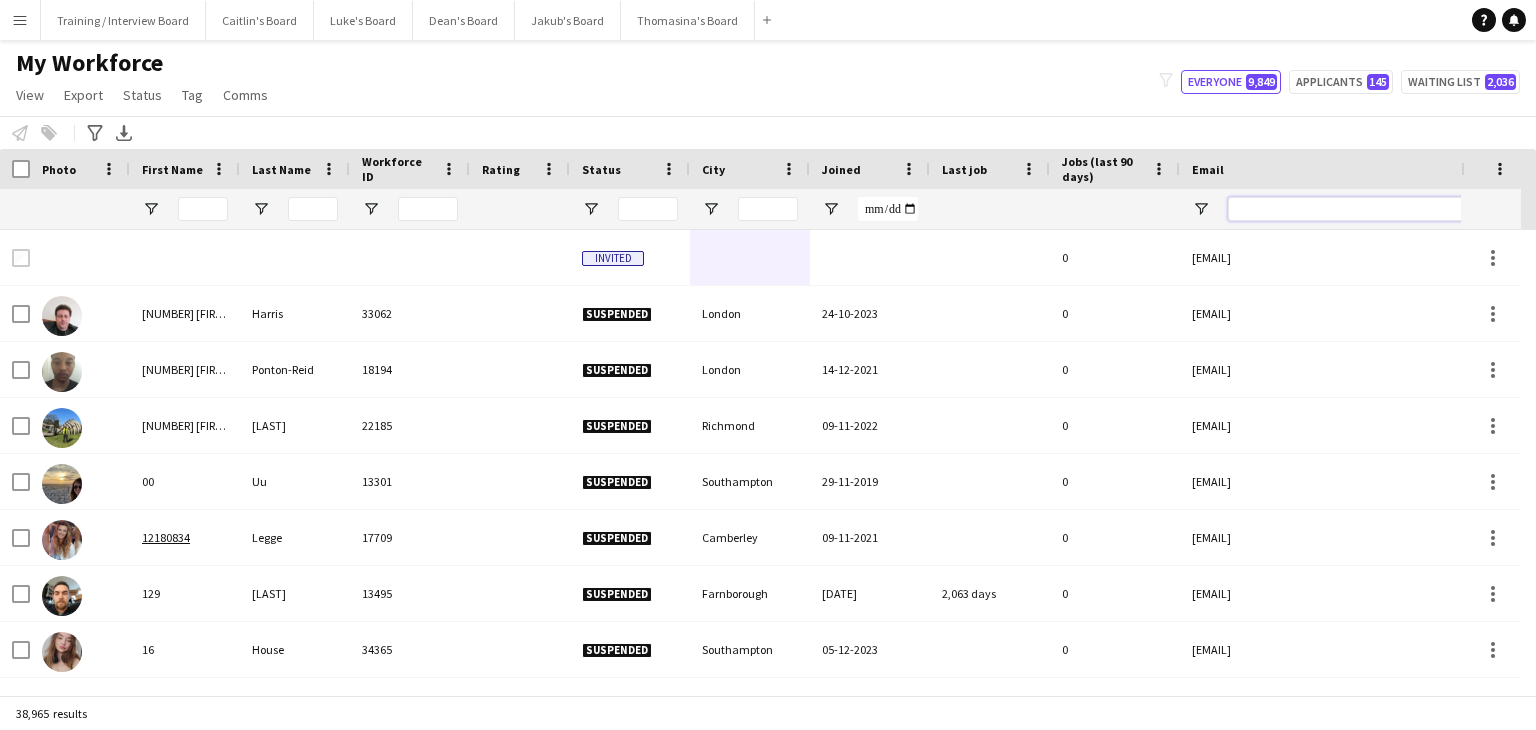 paste on "**********" 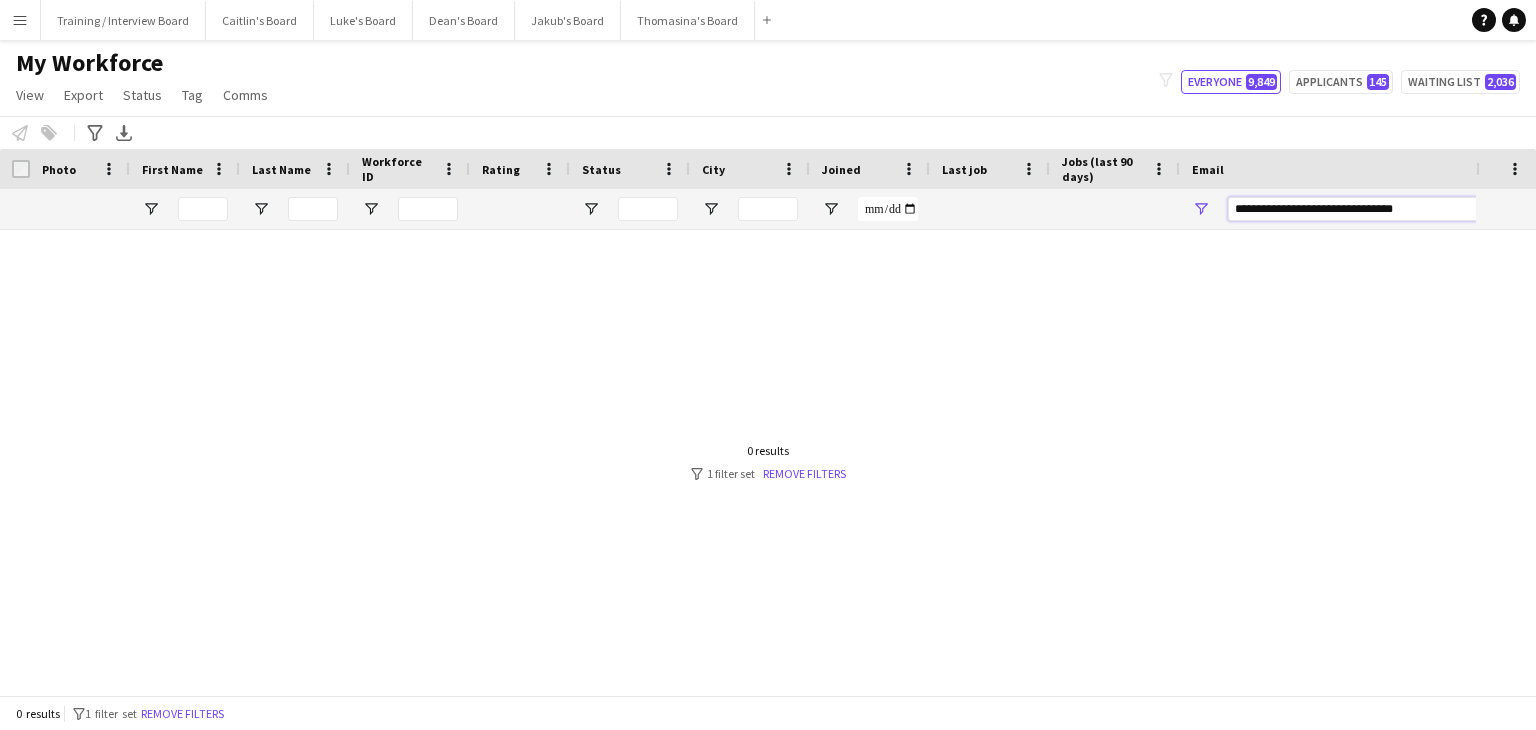 drag, startPoint x: 1291, startPoint y: 211, endPoint x: 1171, endPoint y: 214, distance: 120.03749 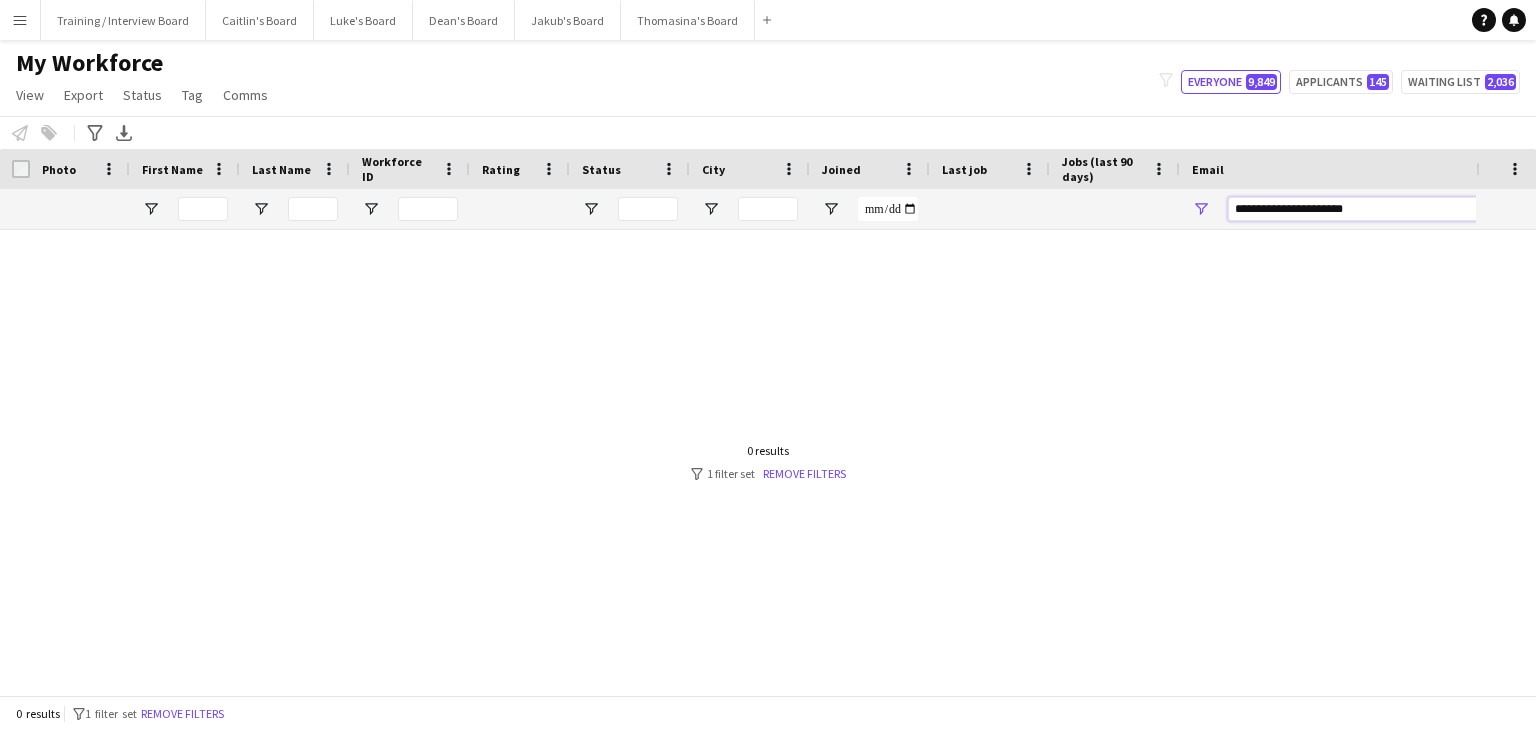 click on "**********" at bounding box center [1398, 209] 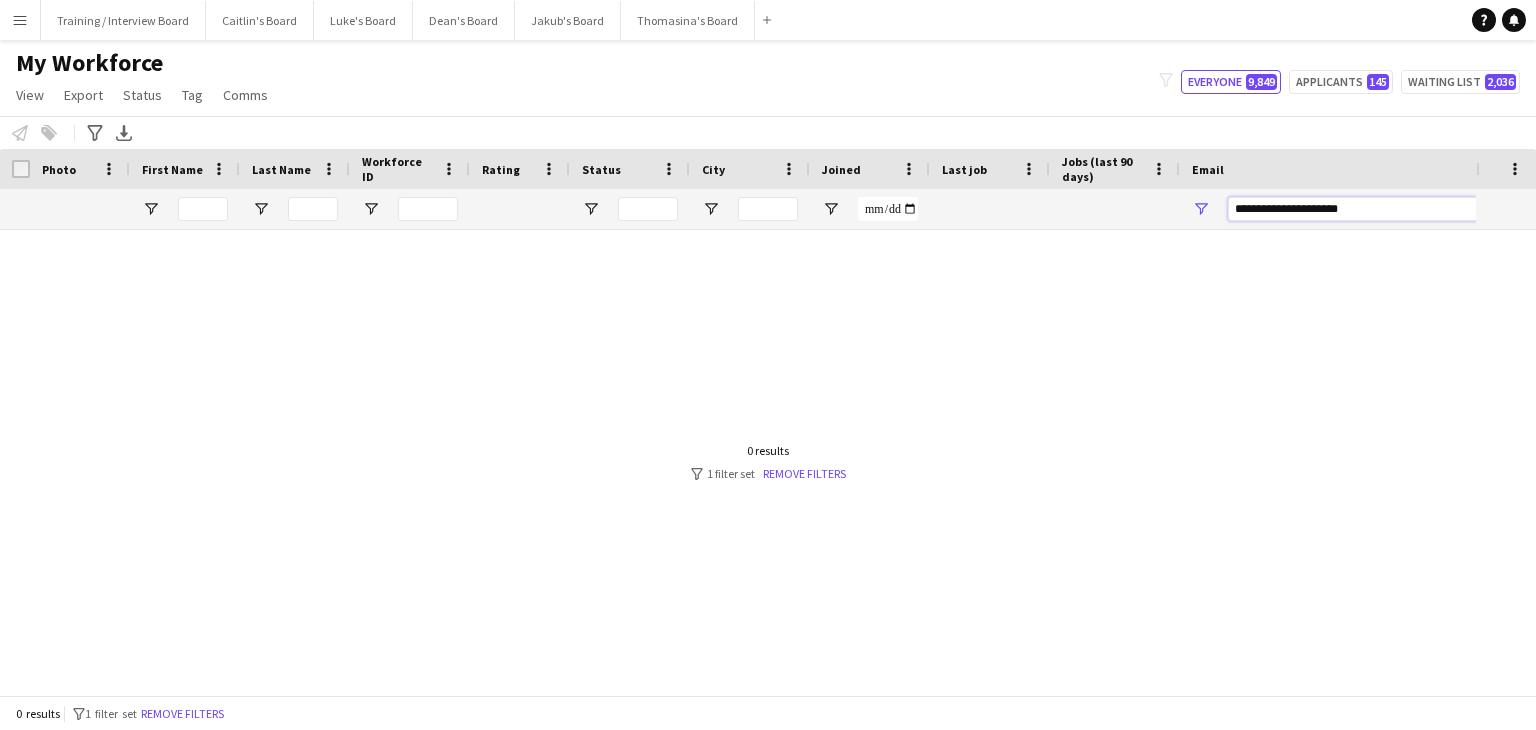 type on "**********" 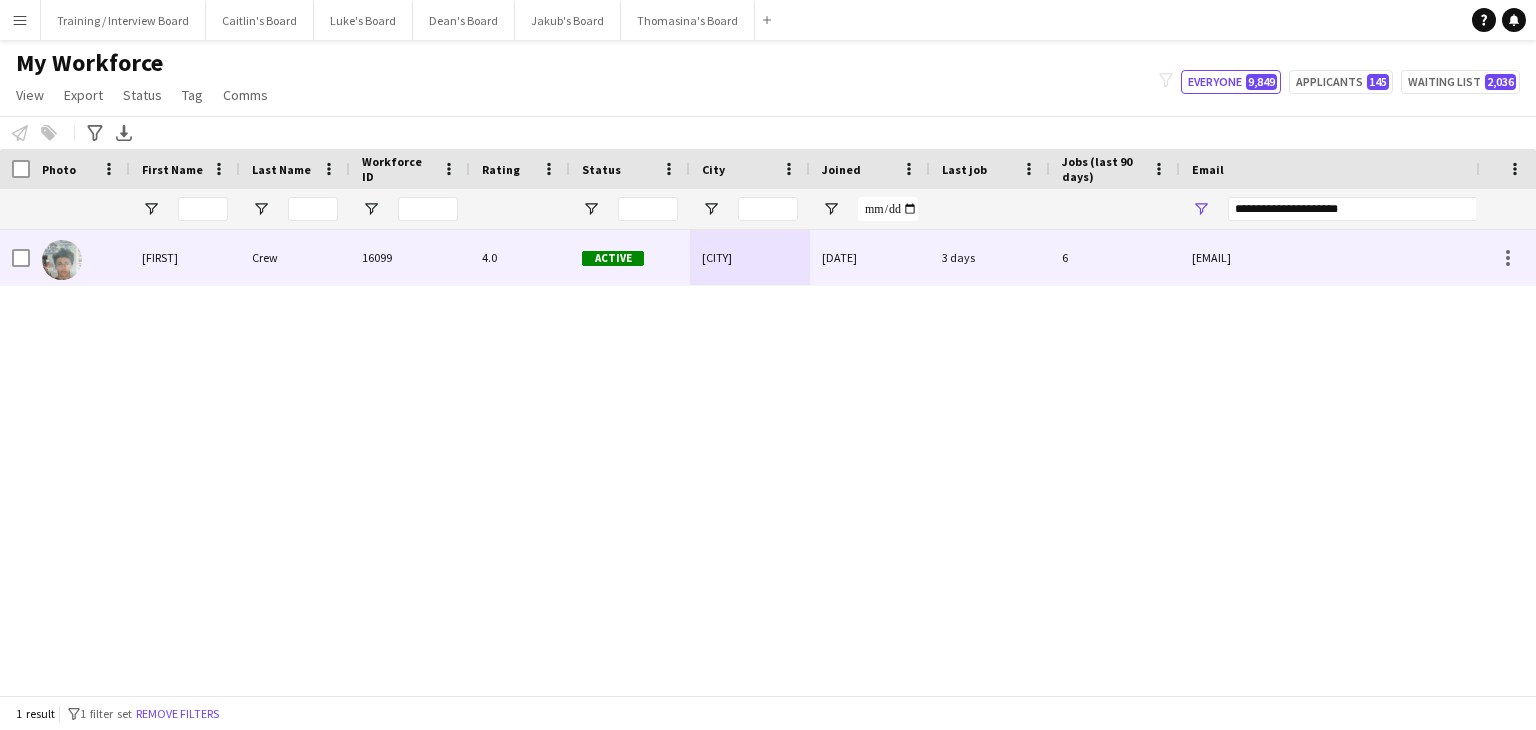 click on "[CITY]" at bounding box center [750, 257] 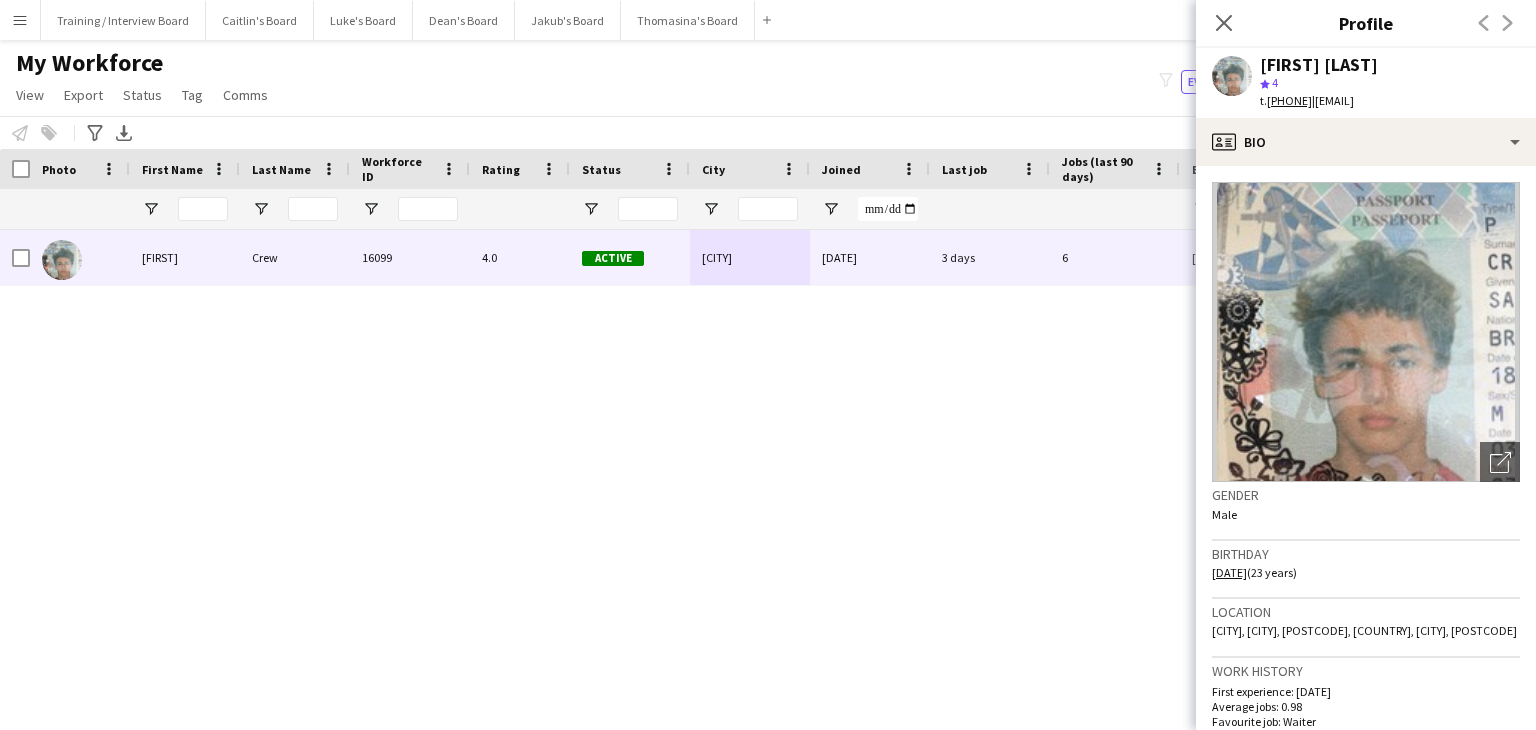 drag, startPoint x: 1495, startPoint y: 99, endPoint x: 1356, endPoint y: 101, distance: 139.01439 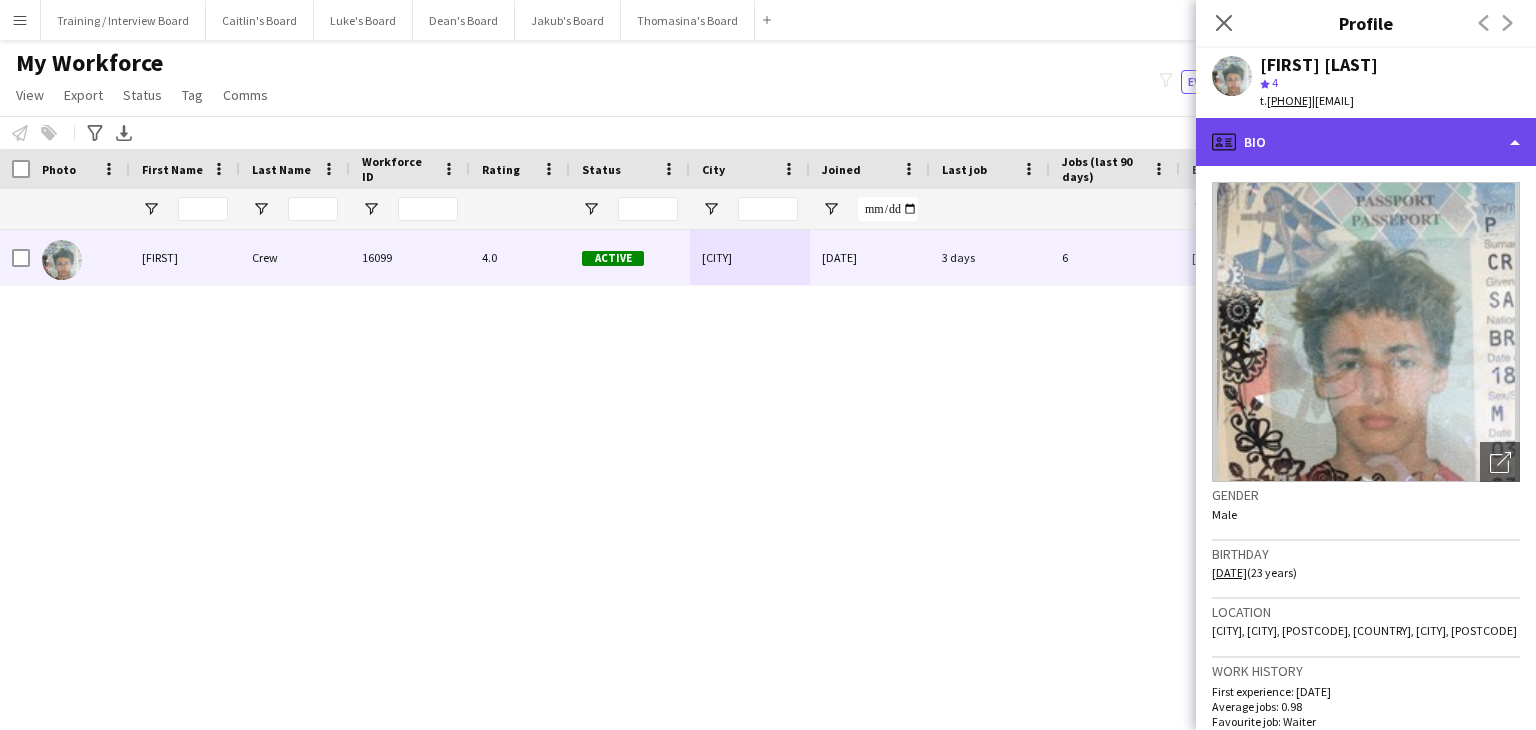 click on "profile
Bio" 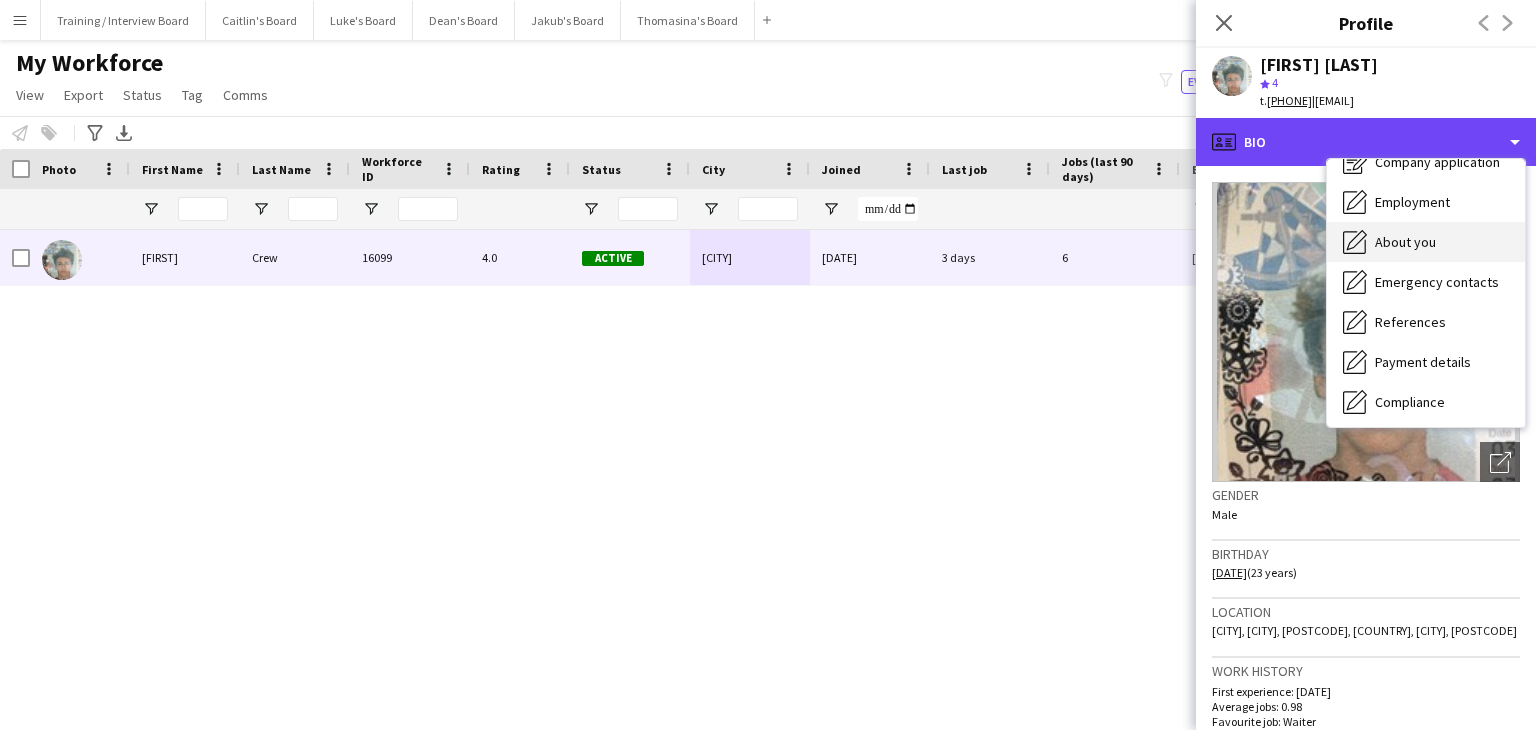 scroll, scrollTop: 100, scrollLeft: 0, axis: vertical 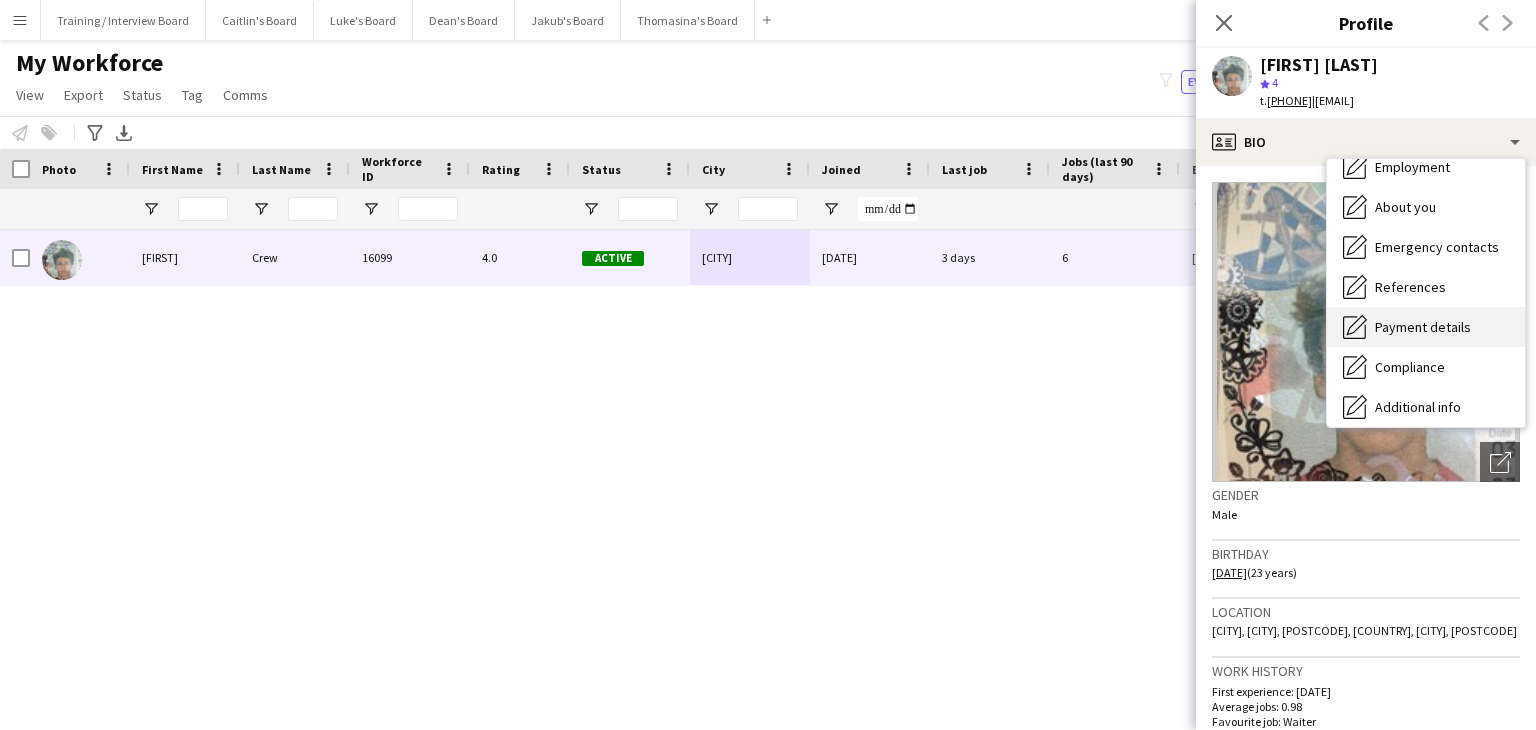 click on "Payment details" at bounding box center [1423, 327] 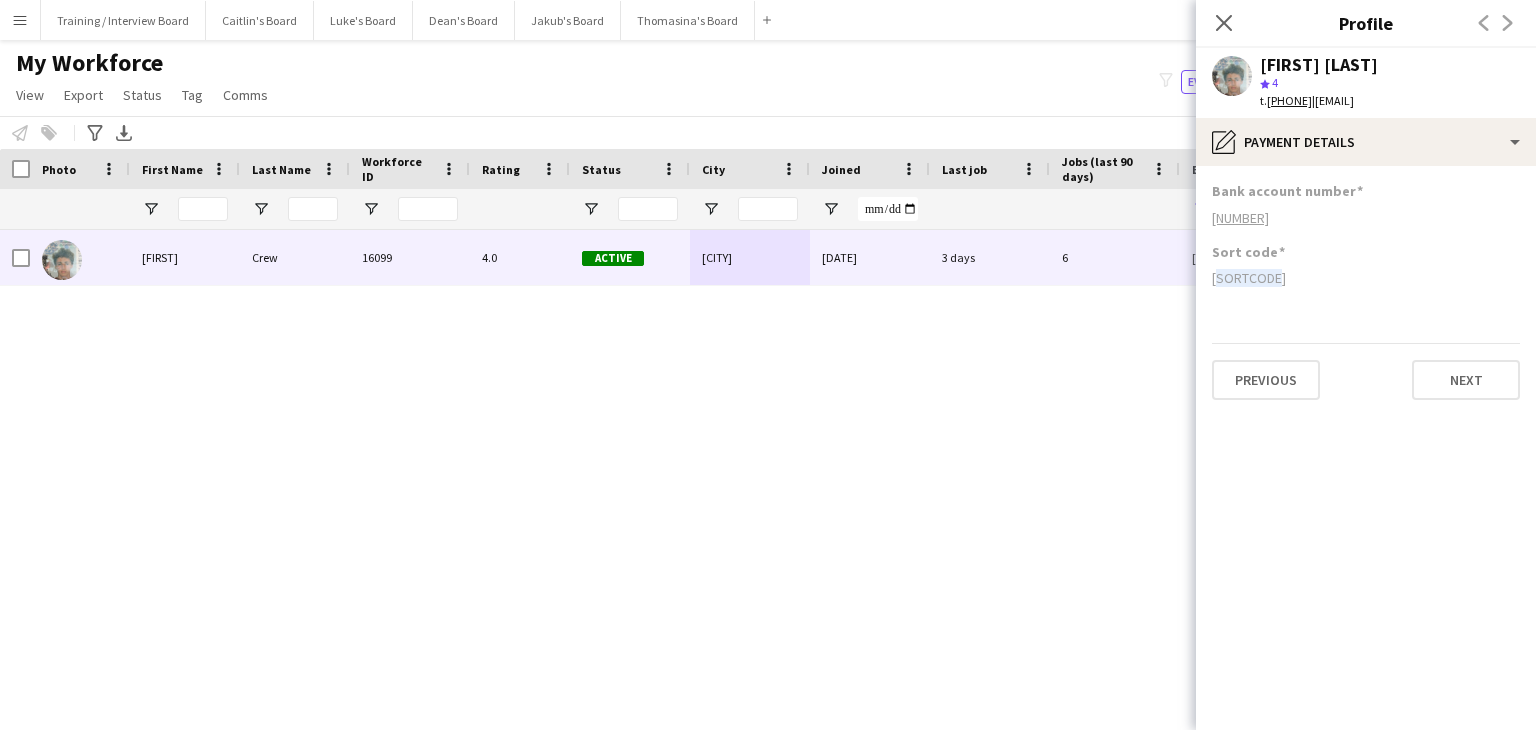 drag, startPoint x: 1273, startPoint y: 274, endPoint x: 1208, endPoint y: 277, distance: 65.06919 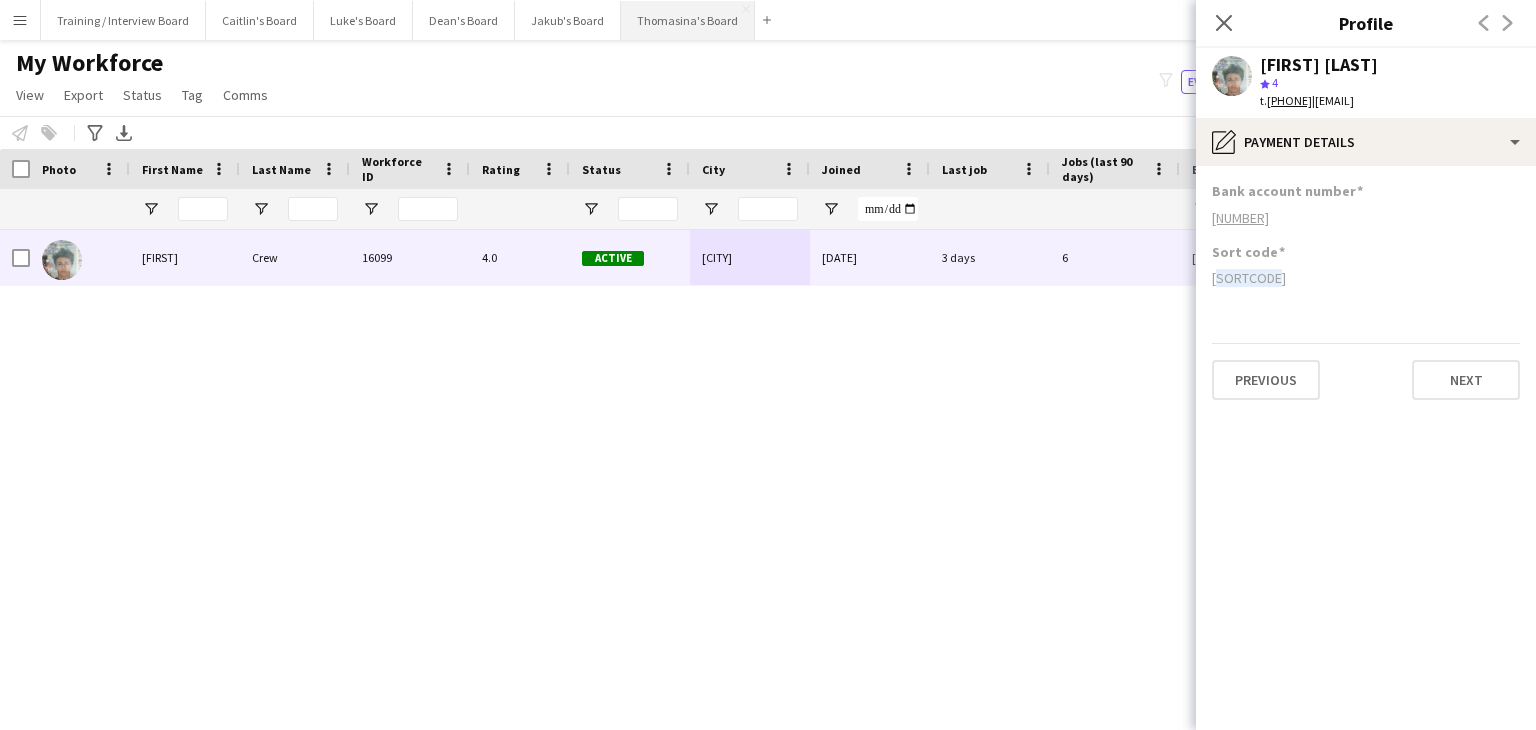 click on "Thomasina's Board
Close" at bounding box center [688, 20] 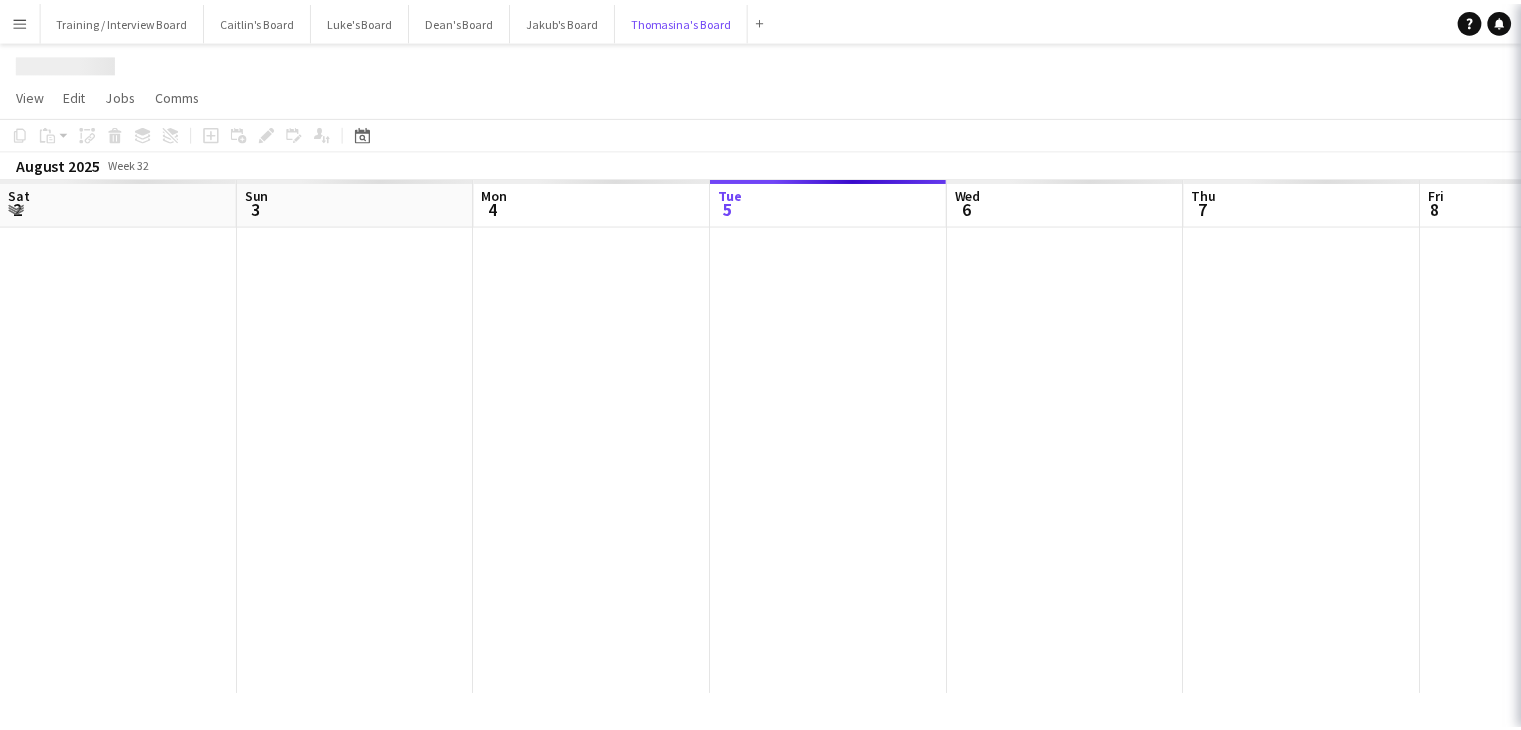 scroll, scrollTop: 0, scrollLeft: 478, axis: horizontal 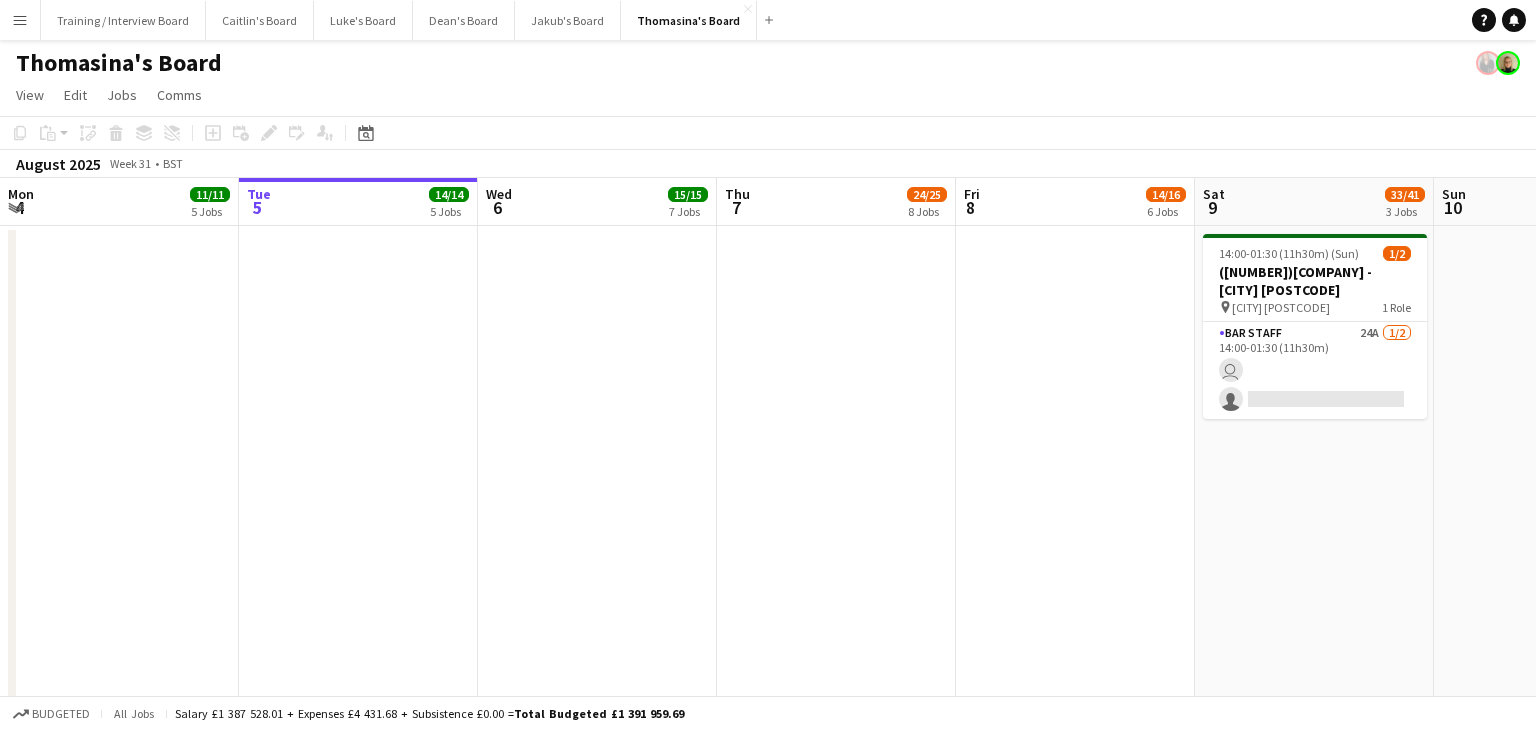drag, startPoint x: 592, startPoint y: 209, endPoint x: 712, endPoint y: 209, distance: 120 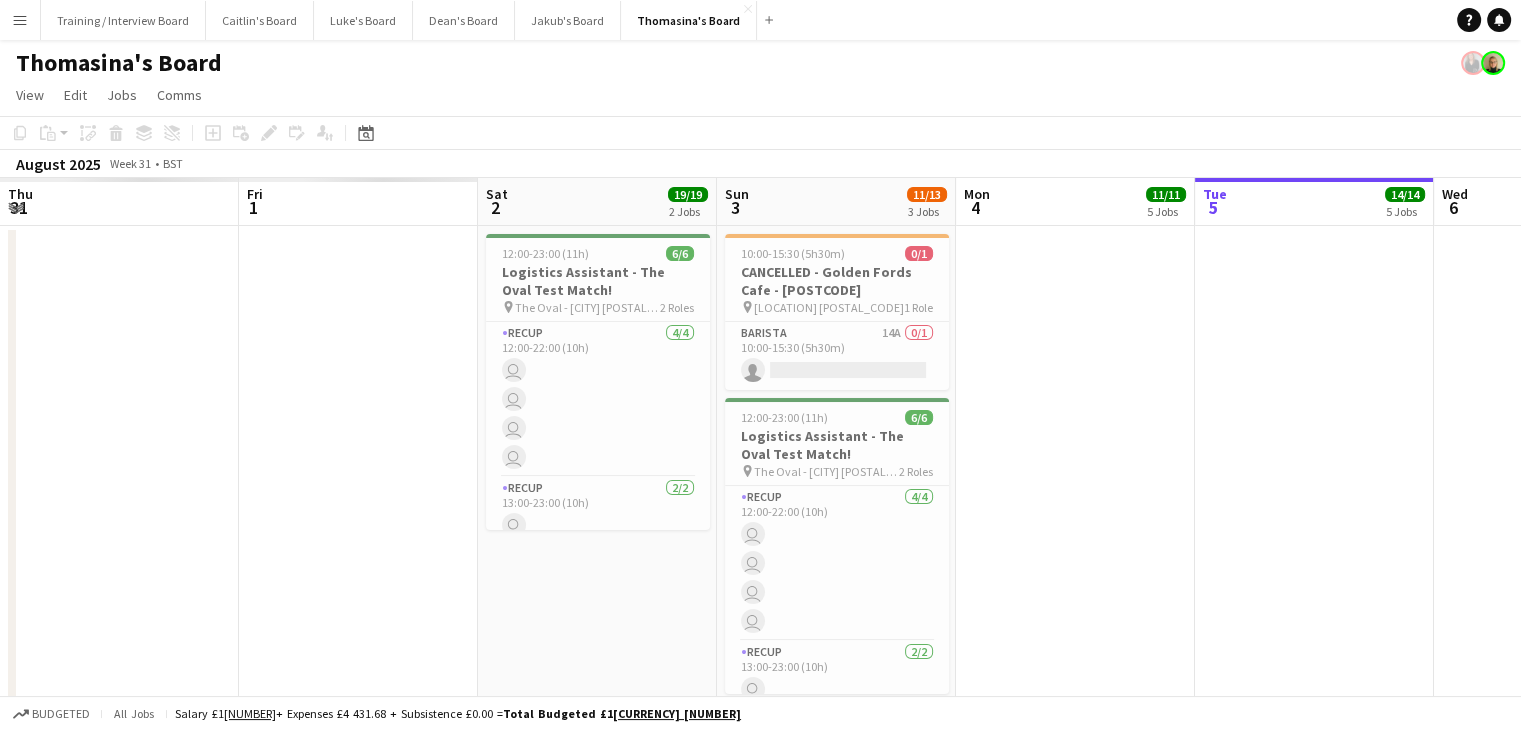 scroll, scrollTop: 0, scrollLeft: 478, axis: horizontal 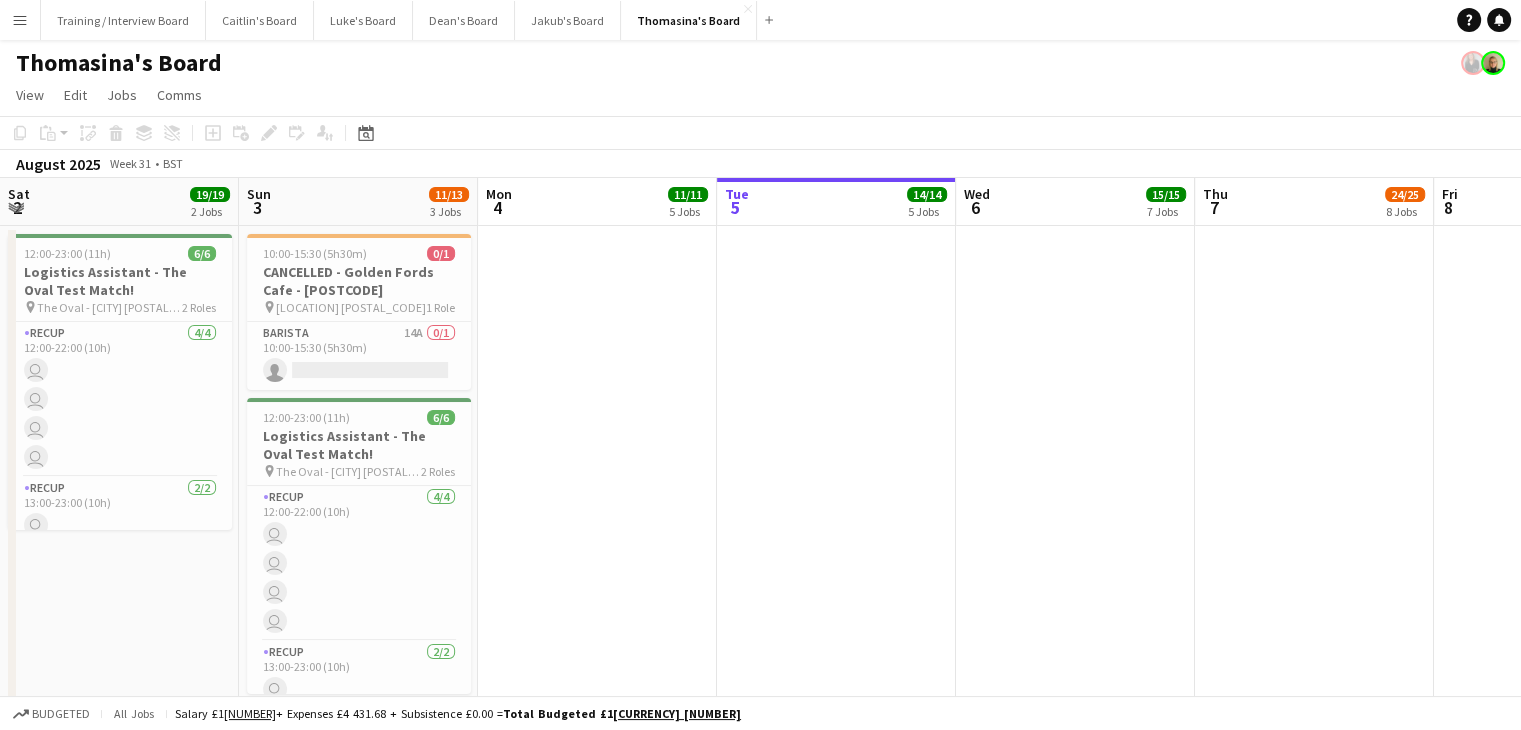 drag, startPoint x: 943, startPoint y: 227, endPoint x: 373, endPoint y: 222, distance: 570.0219 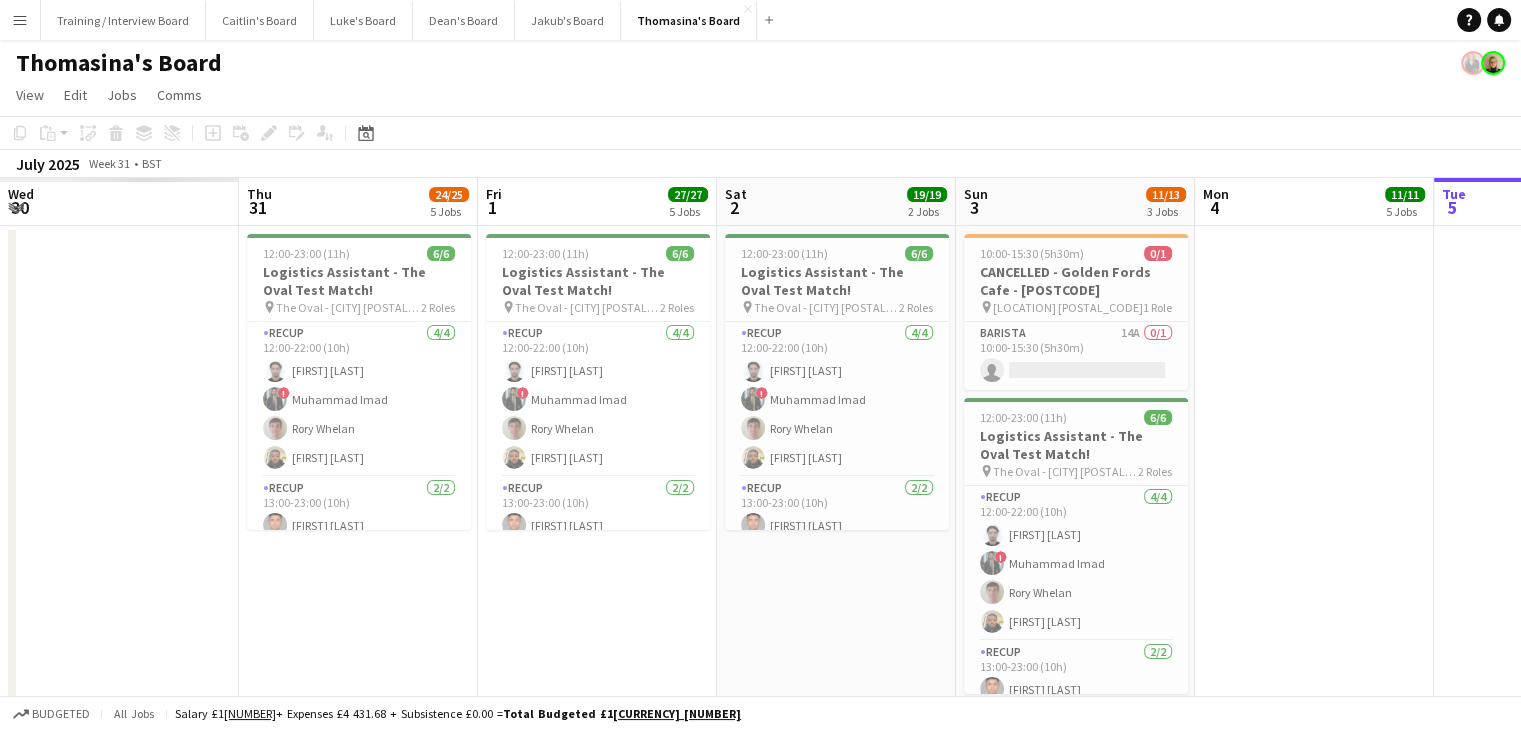 drag, startPoint x: 396, startPoint y: 218, endPoint x: 359, endPoint y: 208, distance: 38.327538 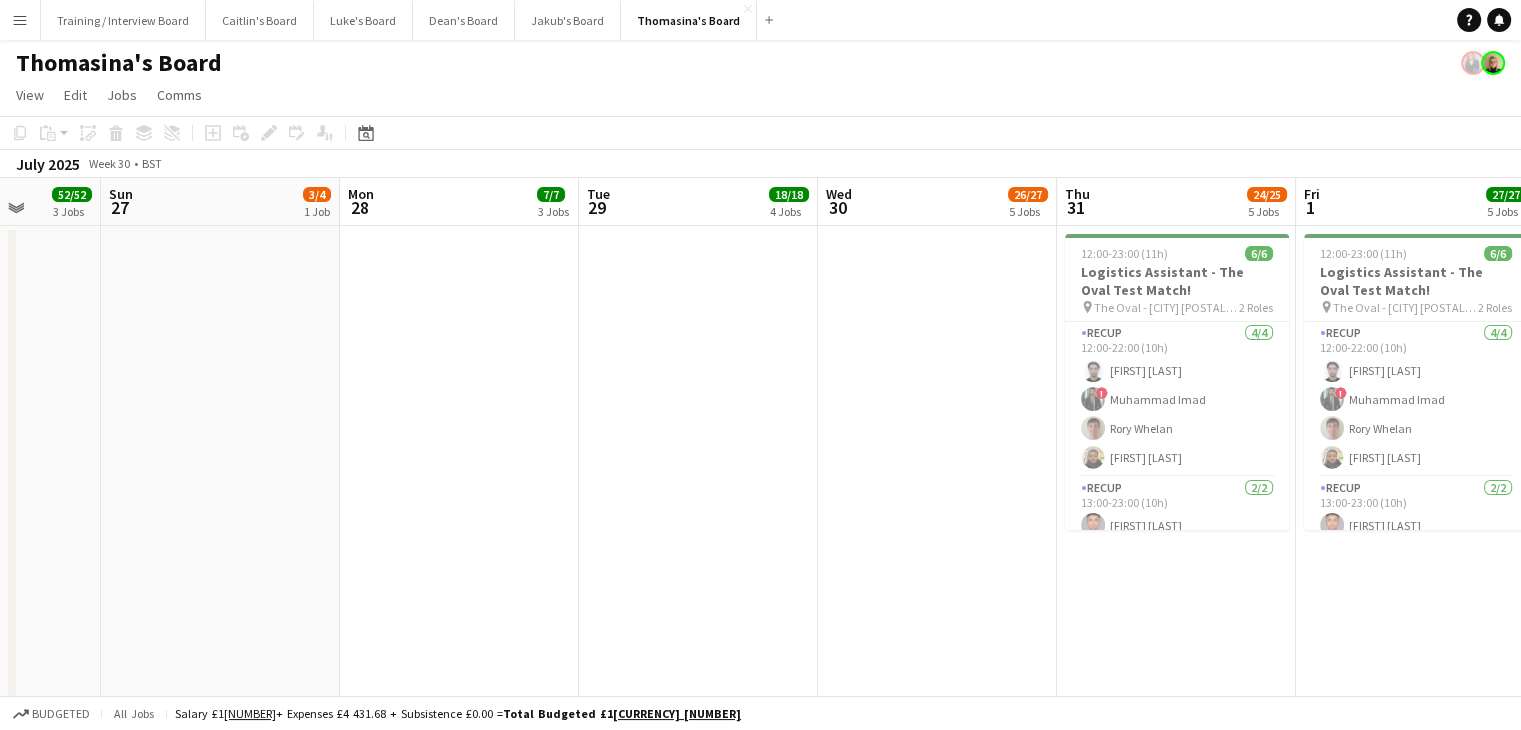 drag, startPoint x: 698, startPoint y: 217, endPoint x: 441, endPoint y: 214, distance: 257.01752 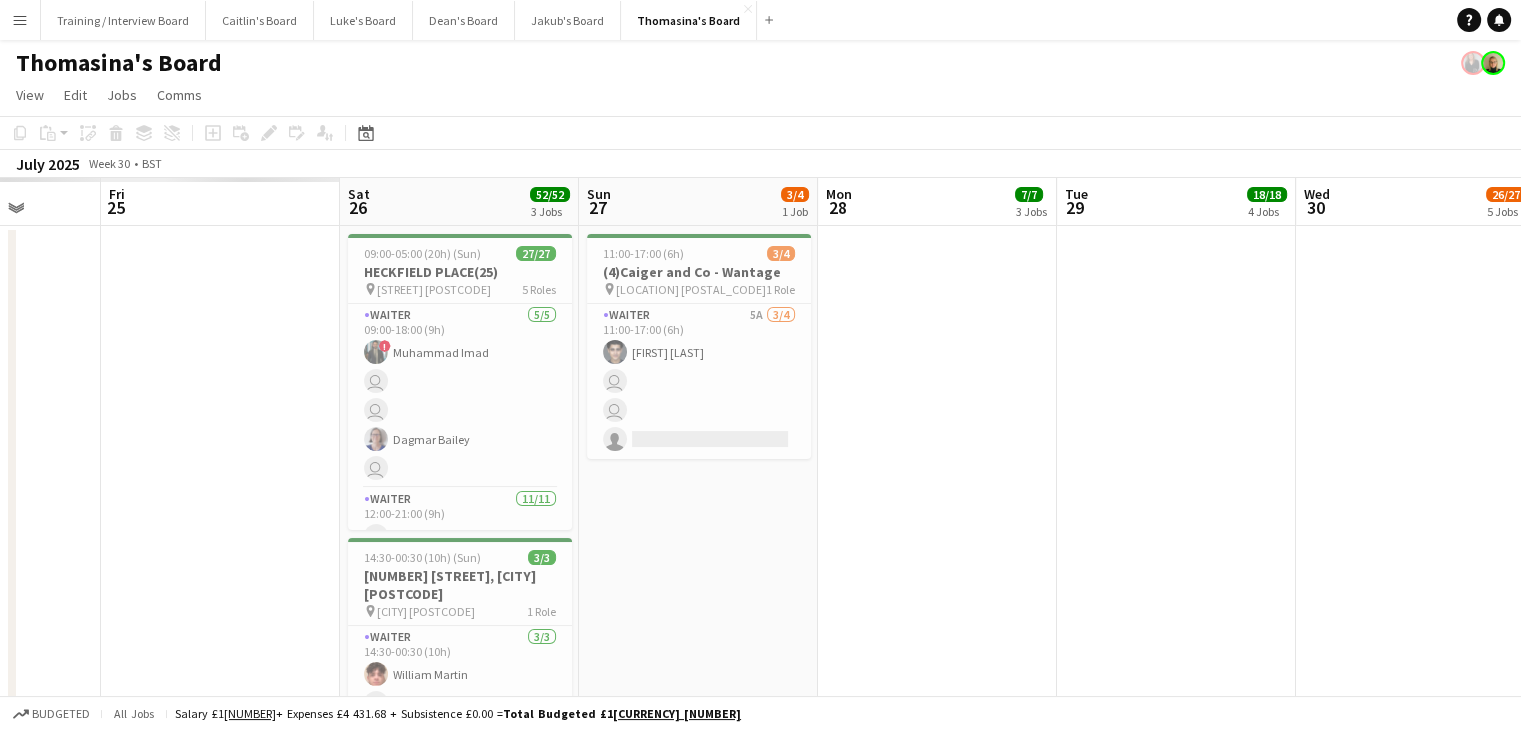 scroll, scrollTop: 0, scrollLeft: 574, axis: horizontal 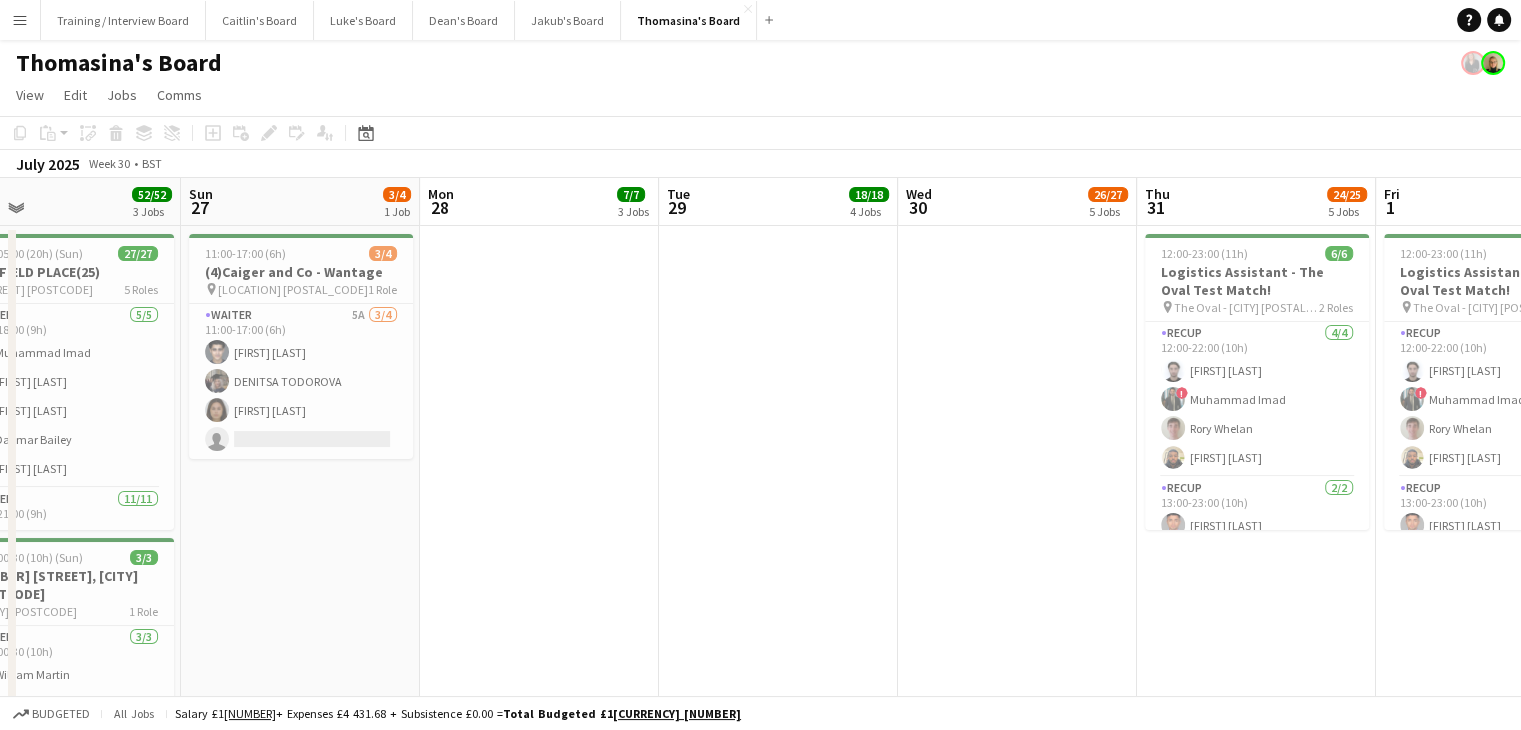 drag, startPoint x: 420, startPoint y: 214, endPoint x: 458, endPoint y: 215, distance: 38.013157 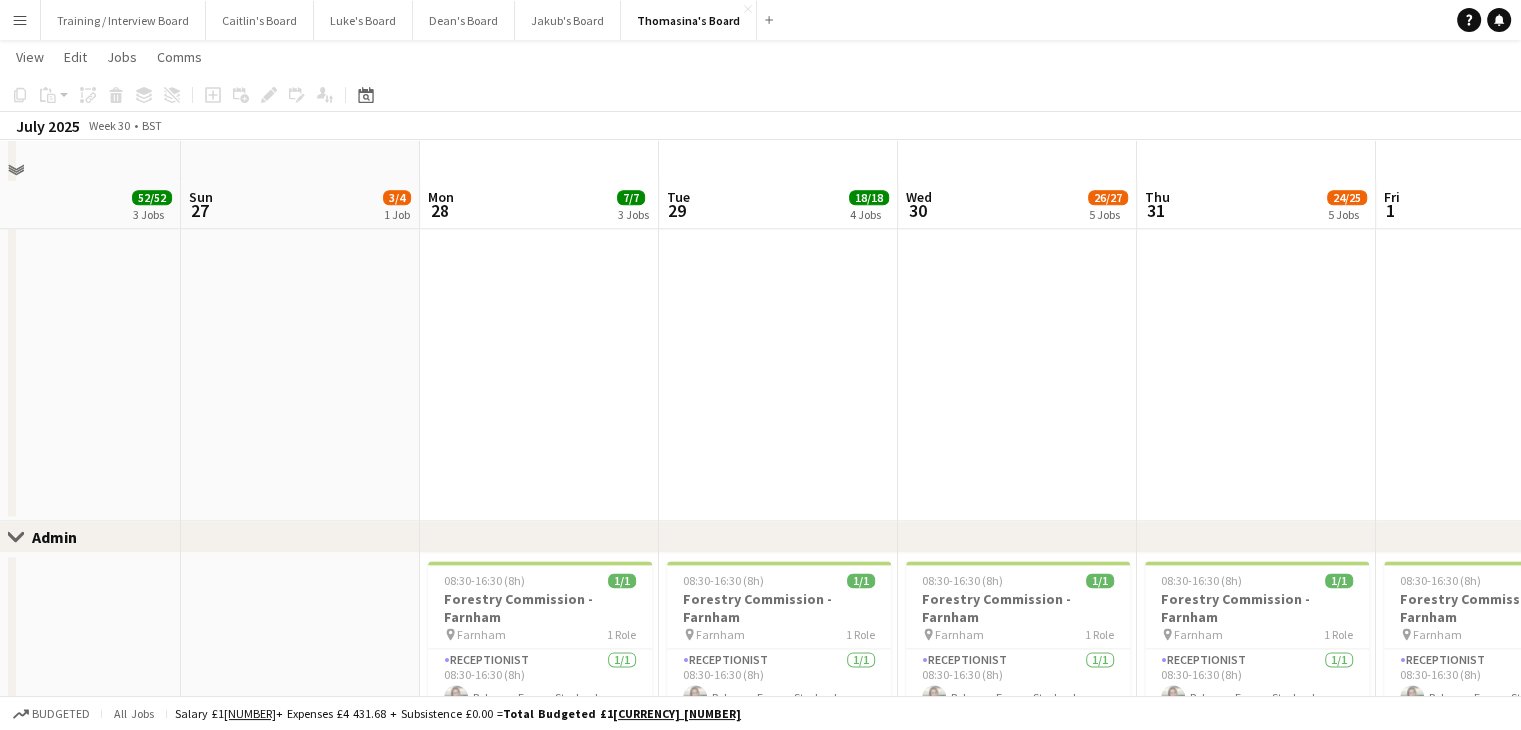 scroll, scrollTop: 2479, scrollLeft: 0, axis: vertical 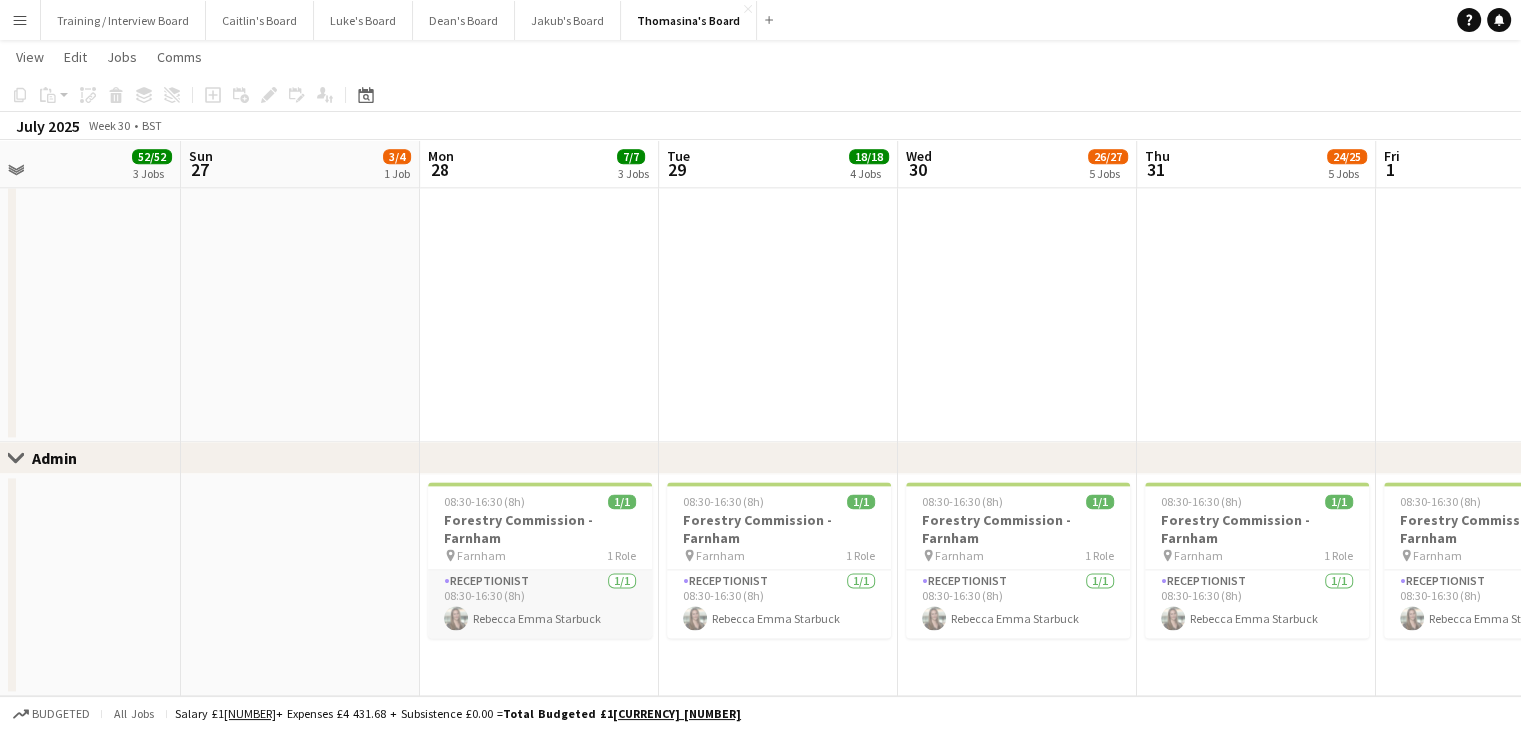 click on "Receptionist   1/1   08:30-16:30 (8h)
[FIRST] [FIRST] [LAST]" at bounding box center [540, 604] 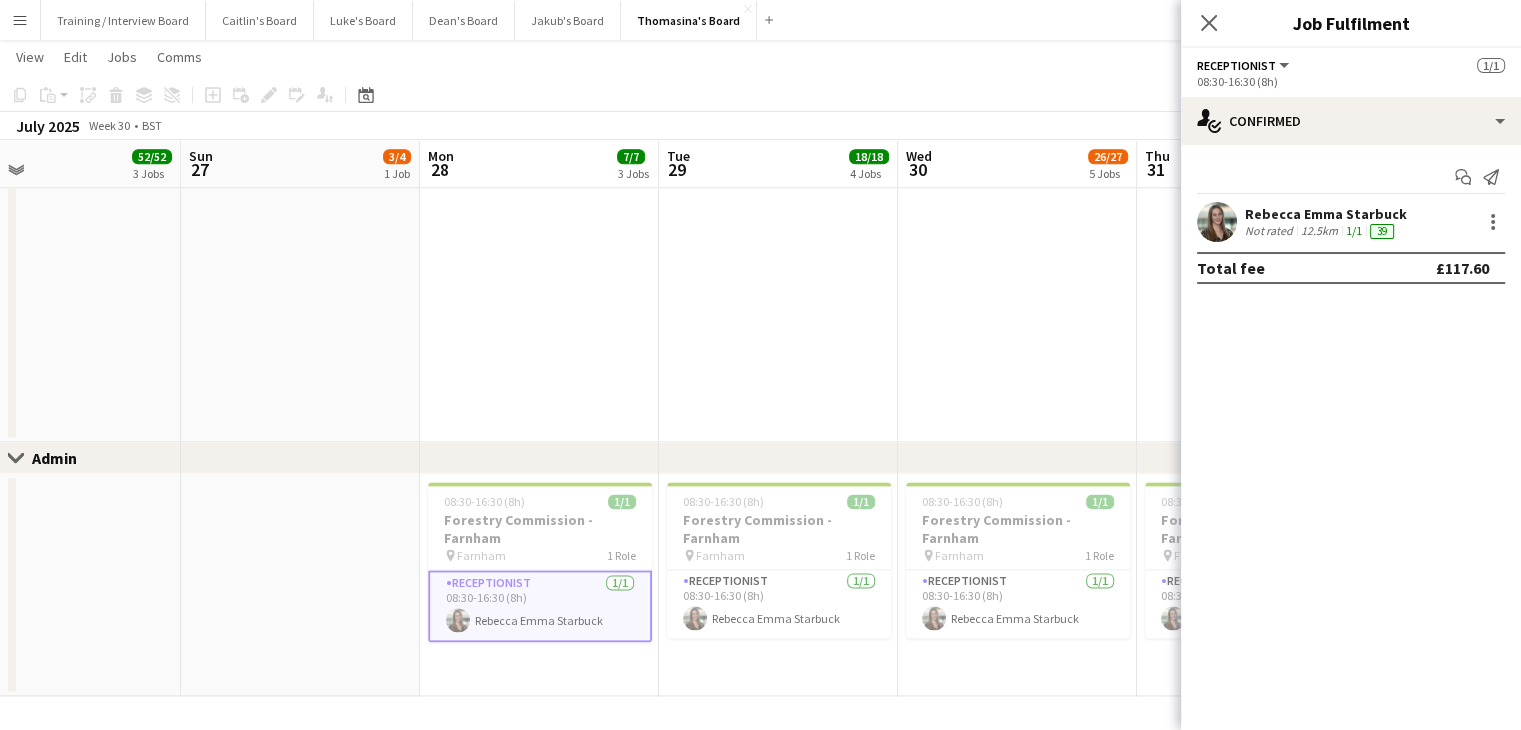 click on "[FIRST] [LAST]   Not rated   12.5km  1/1  39" at bounding box center [1351, 222] 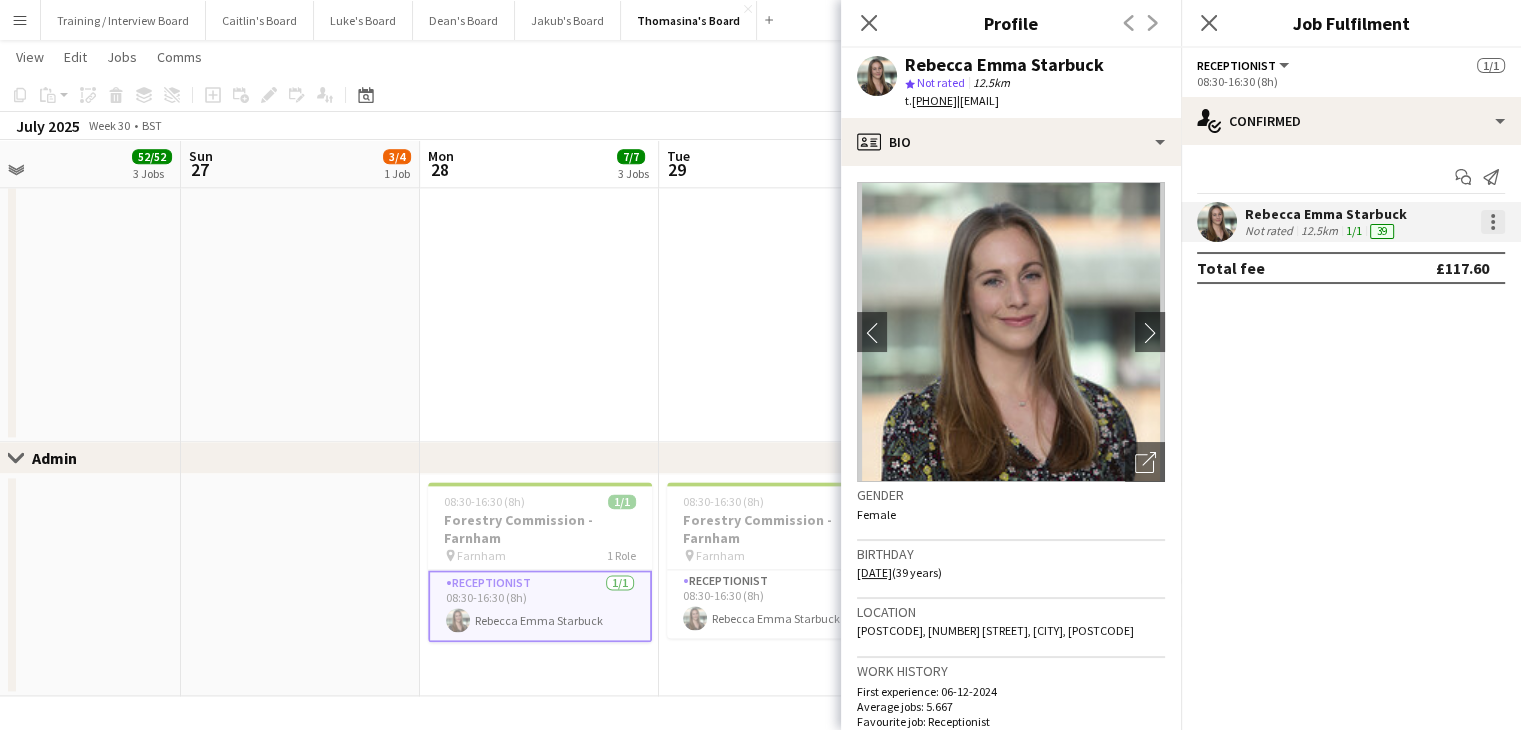 click at bounding box center (1493, 222) 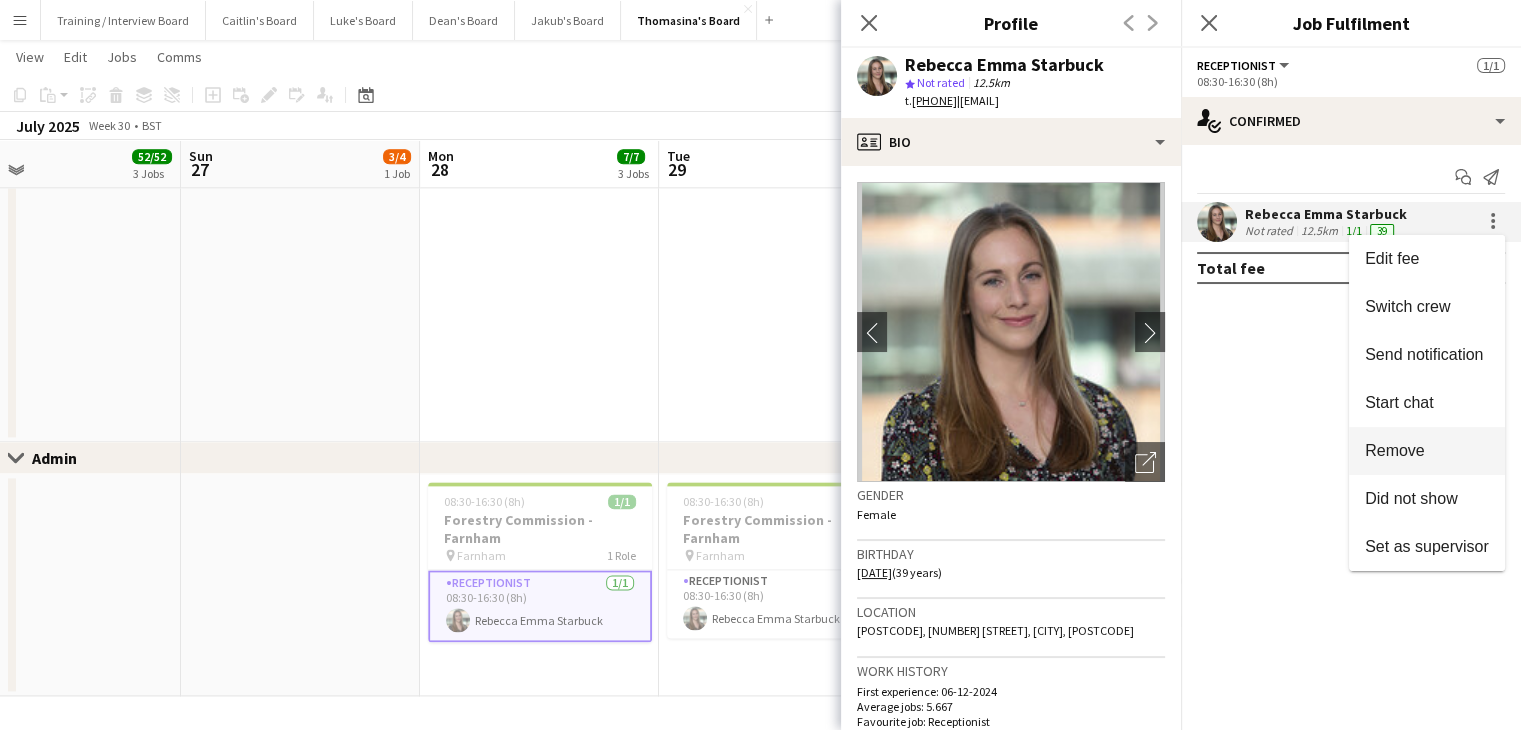 click on "Remove" at bounding box center [1395, 450] 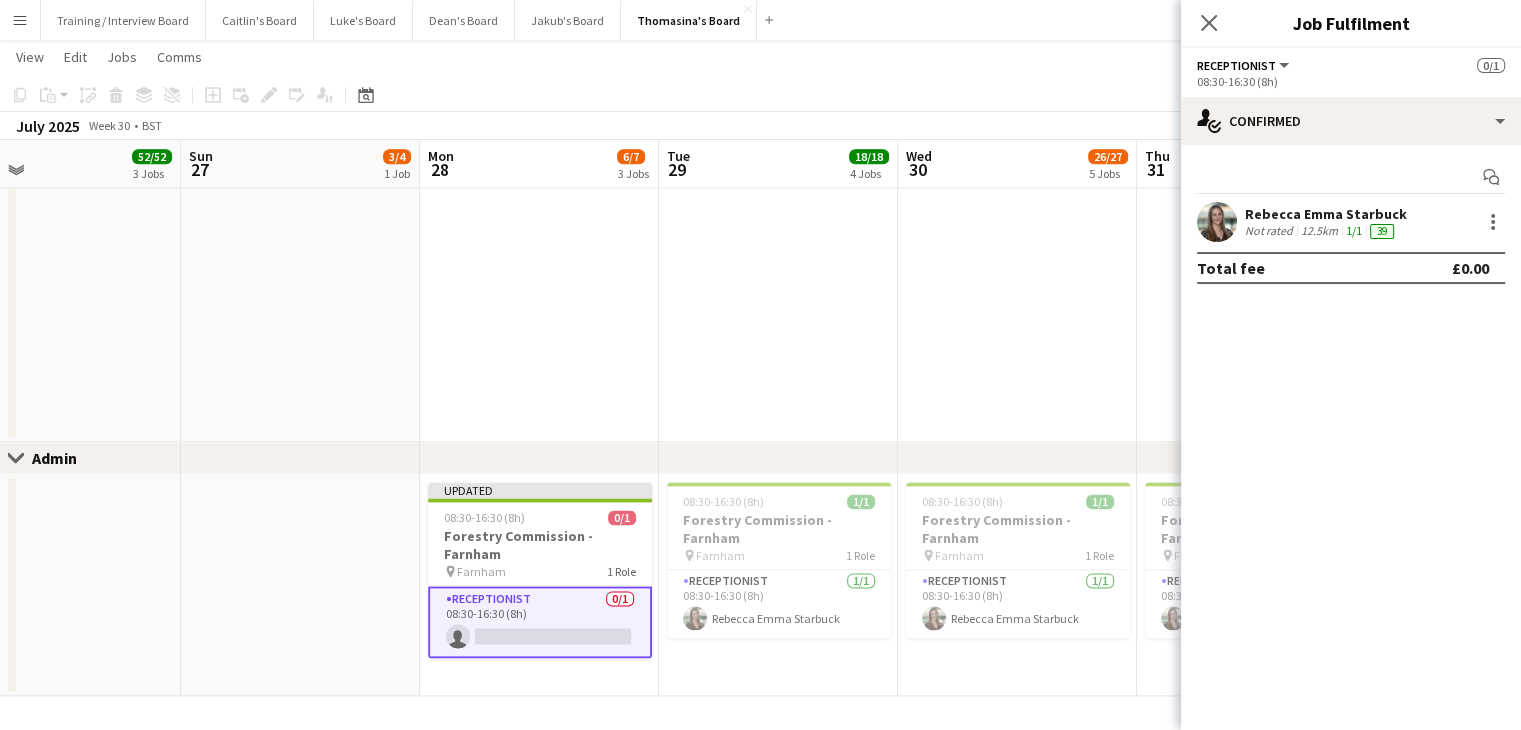 click on "View  Day view expanded Day view collapsed Month view Date picker Jump to today Expand Linked Jobs Collapse Linked Jobs  Edit  Copy Ctrl+C  Paste  Without Crew Ctrl+V With Crew Ctrl+Shift+V Paste as linked job  Group  Group Ungroup  Jobs  New Job Edit Job Delete Job New Linked Job Edit Linked Jobs Job fulfilment Promote Role Copy Role URL  Comms  Notify confirmed crew Create chat" 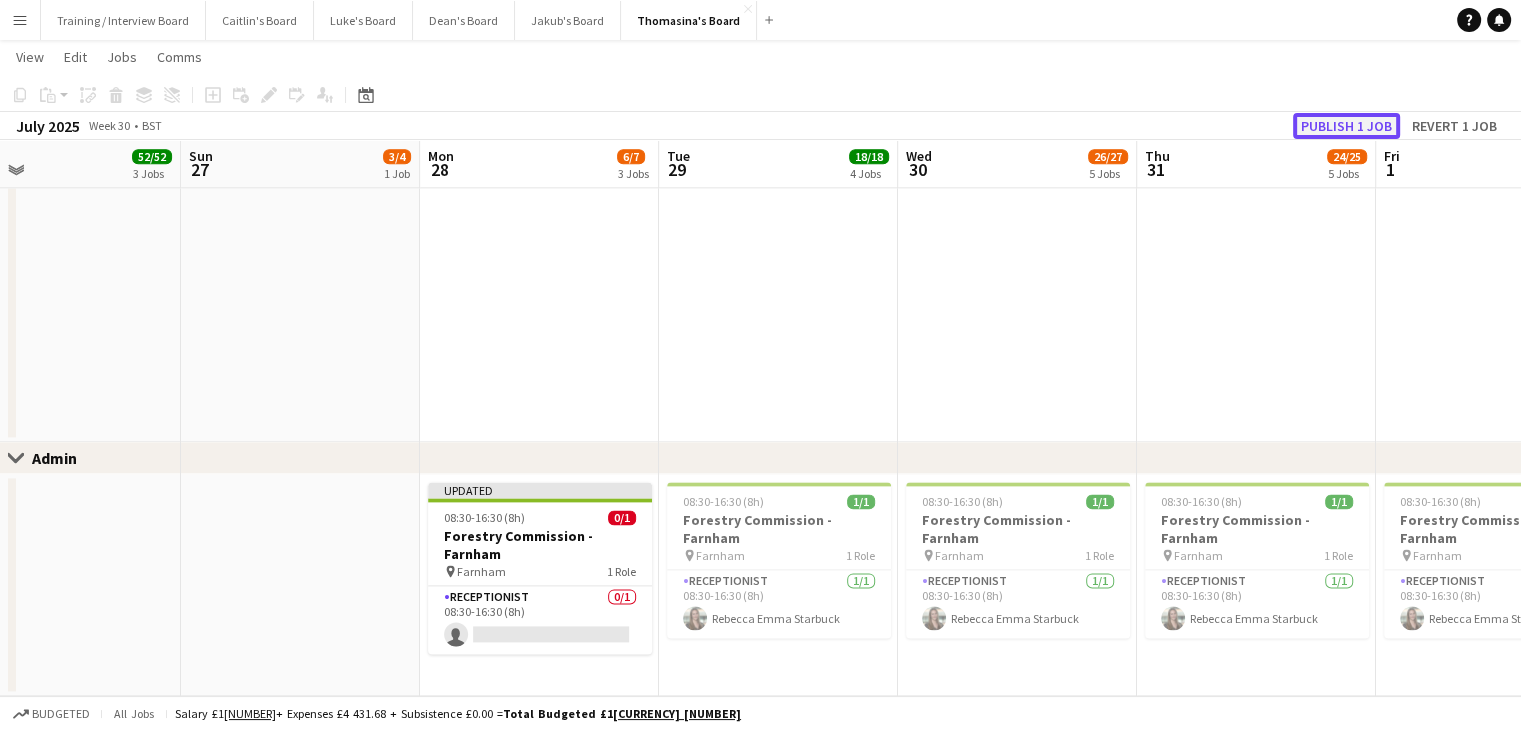 click on "Publish 1 job" 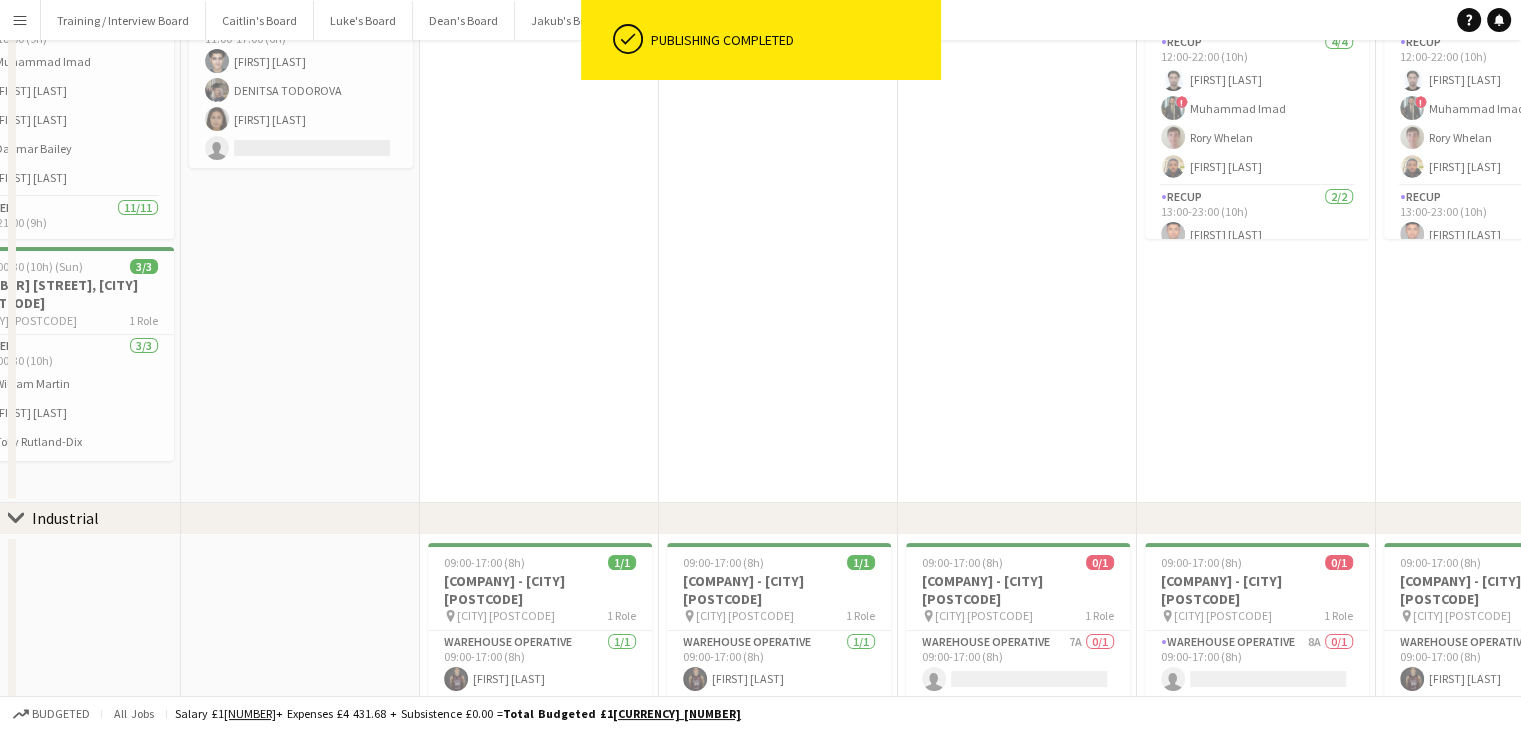 scroll, scrollTop: 0, scrollLeft: 0, axis: both 